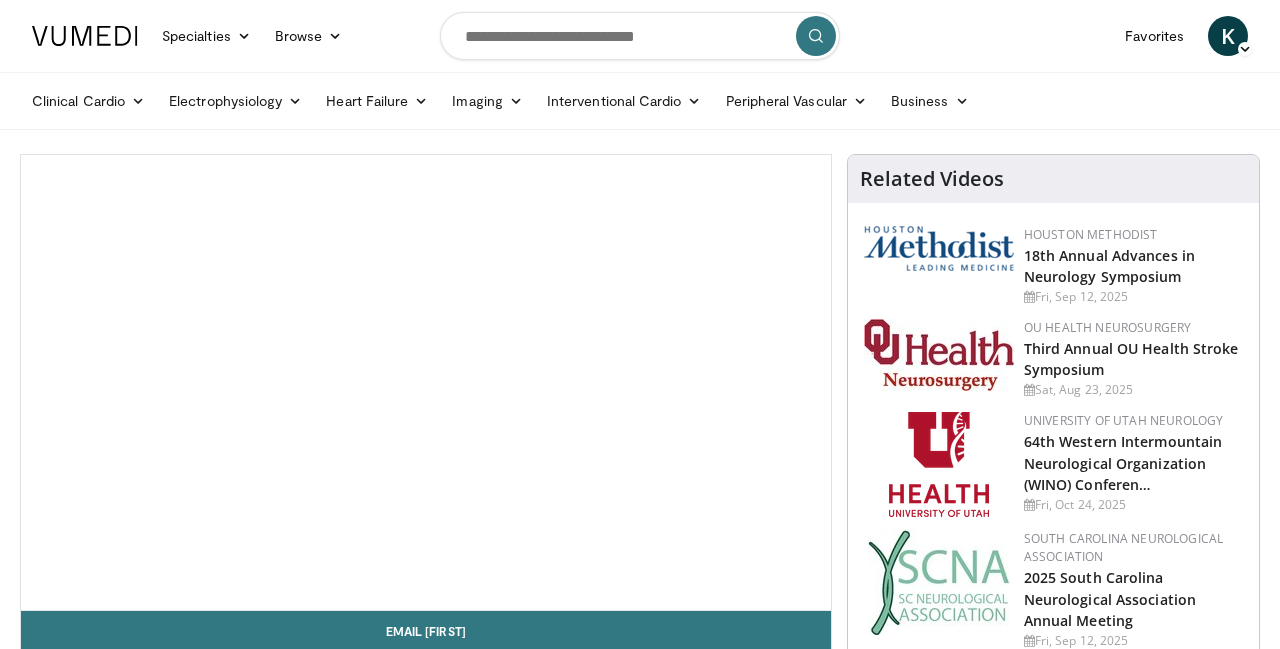 scroll, scrollTop: 0, scrollLeft: 0, axis: both 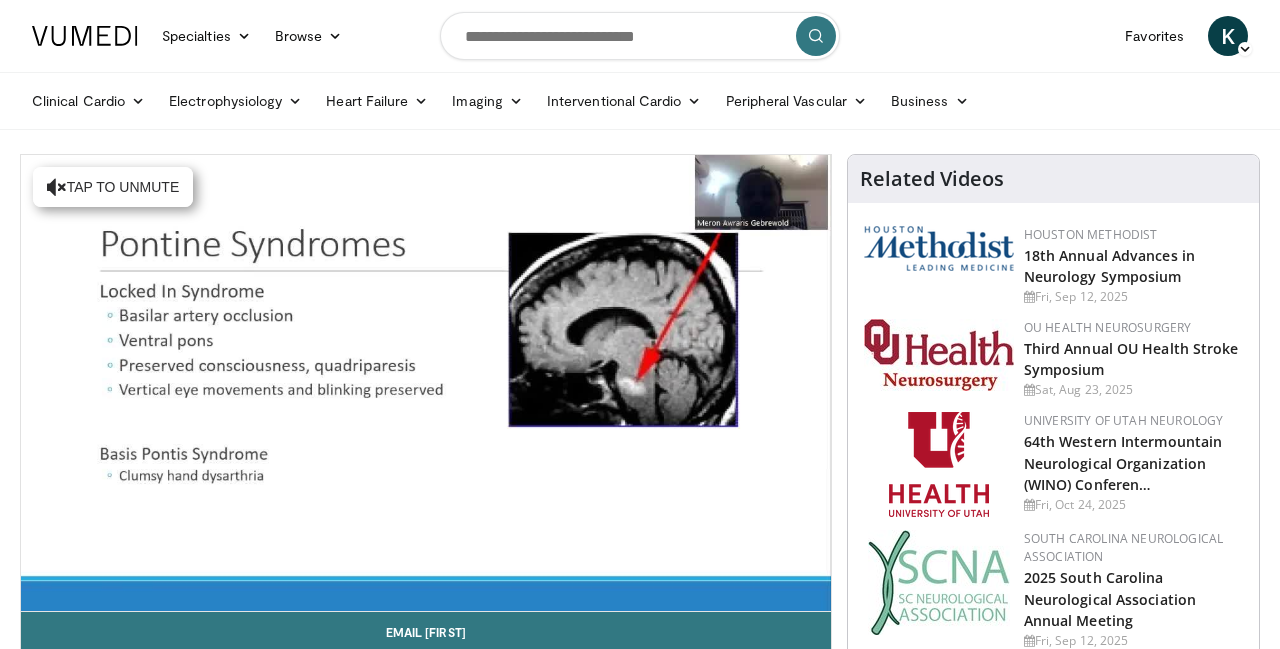 click at bounding box center (426, 383) 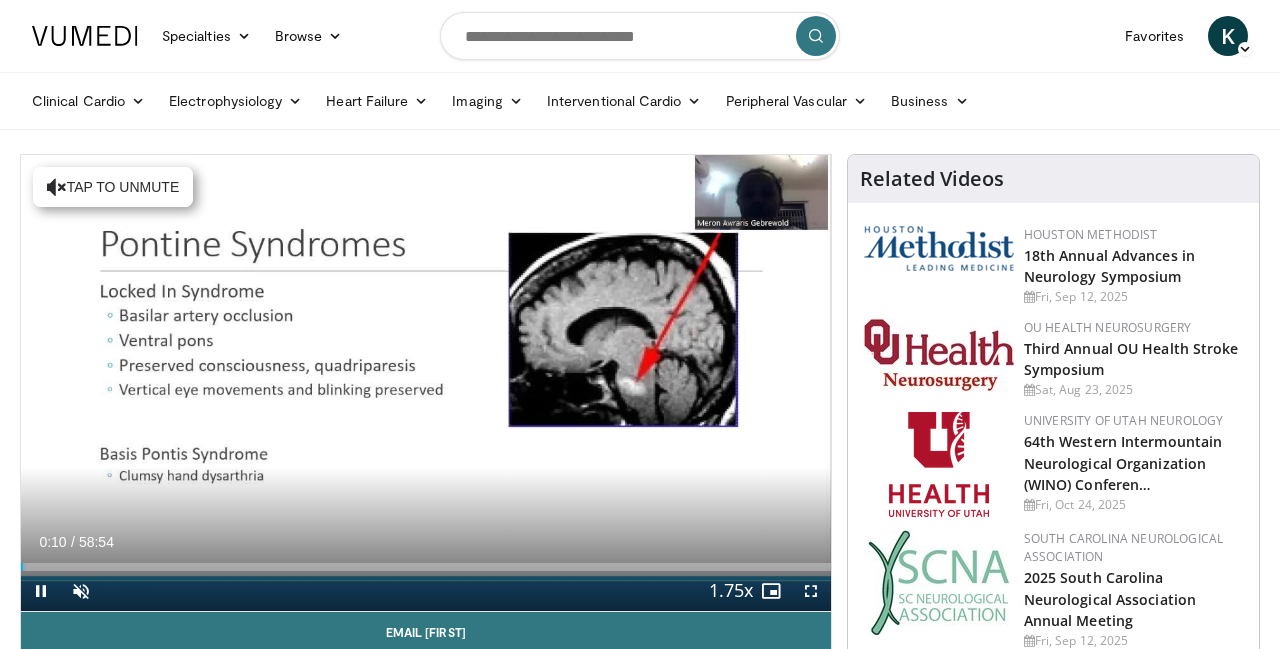 scroll, scrollTop: 0, scrollLeft: 0, axis: both 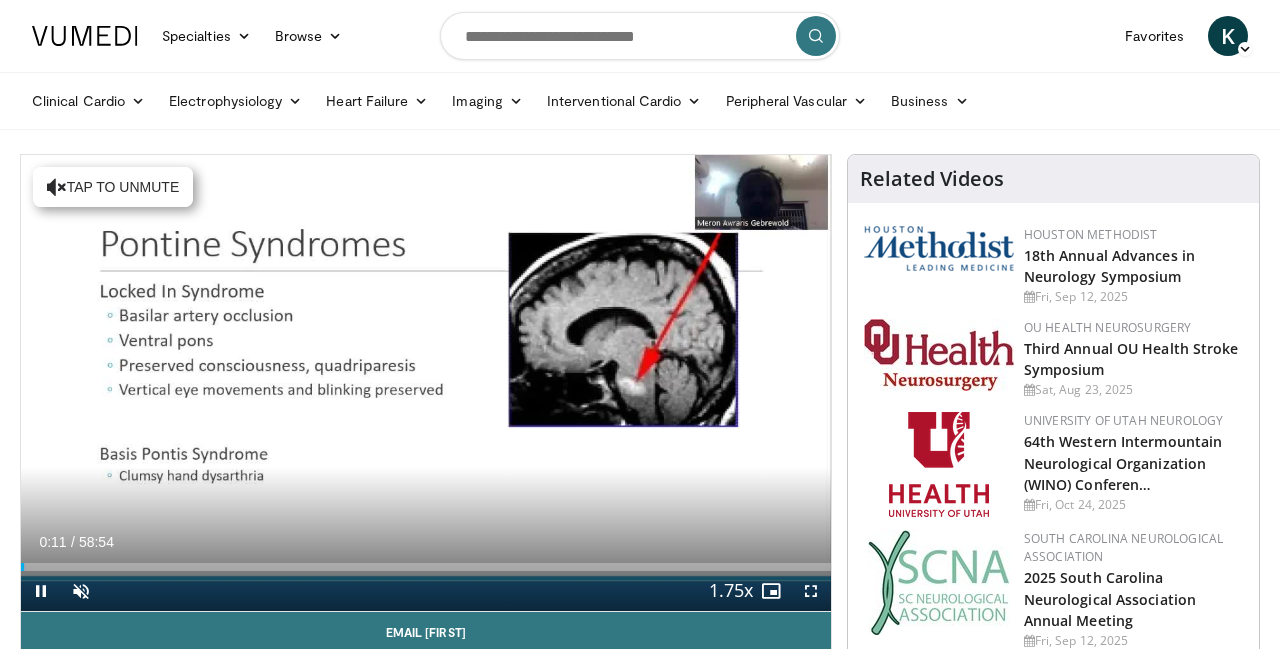 click at bounding box center (101, 590) 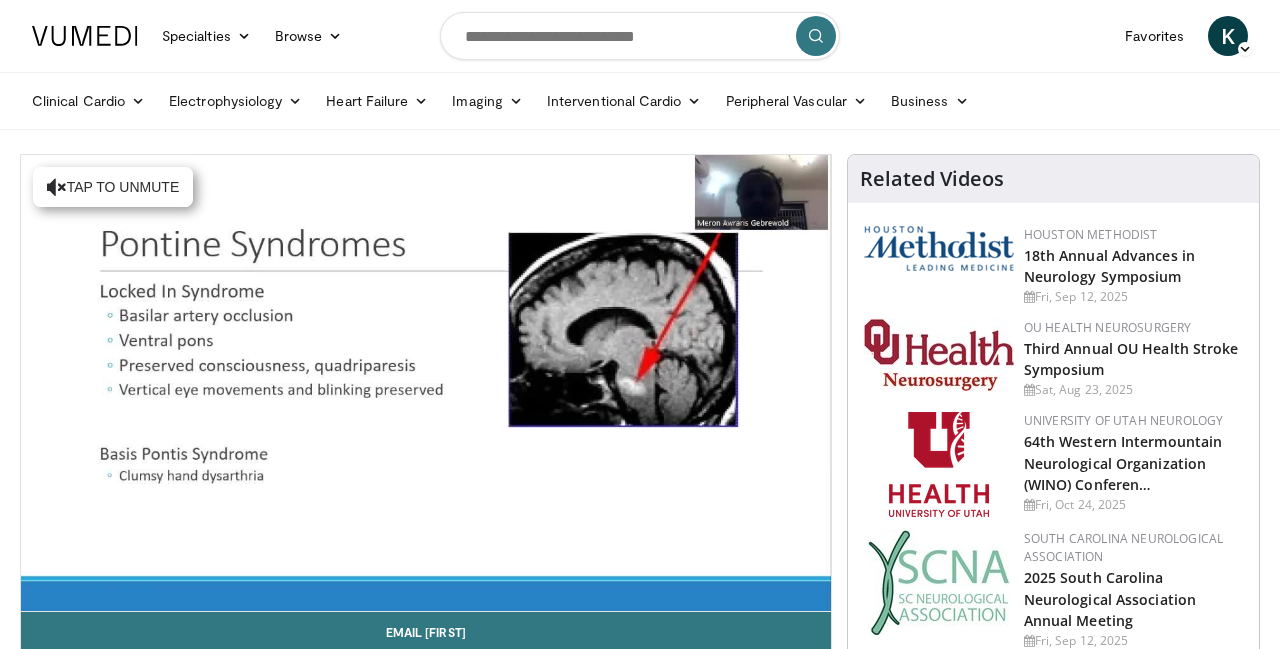 click on "10 seconds
Tap to unmute" at bounding box center [426, 383] 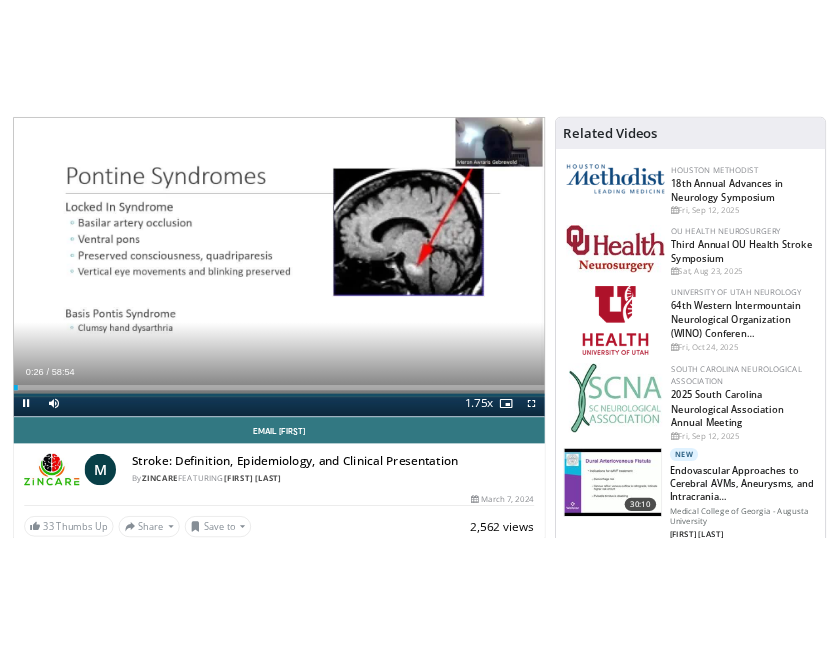 scroll, scrollTop: 0, scrollLeft: 0, axis: both 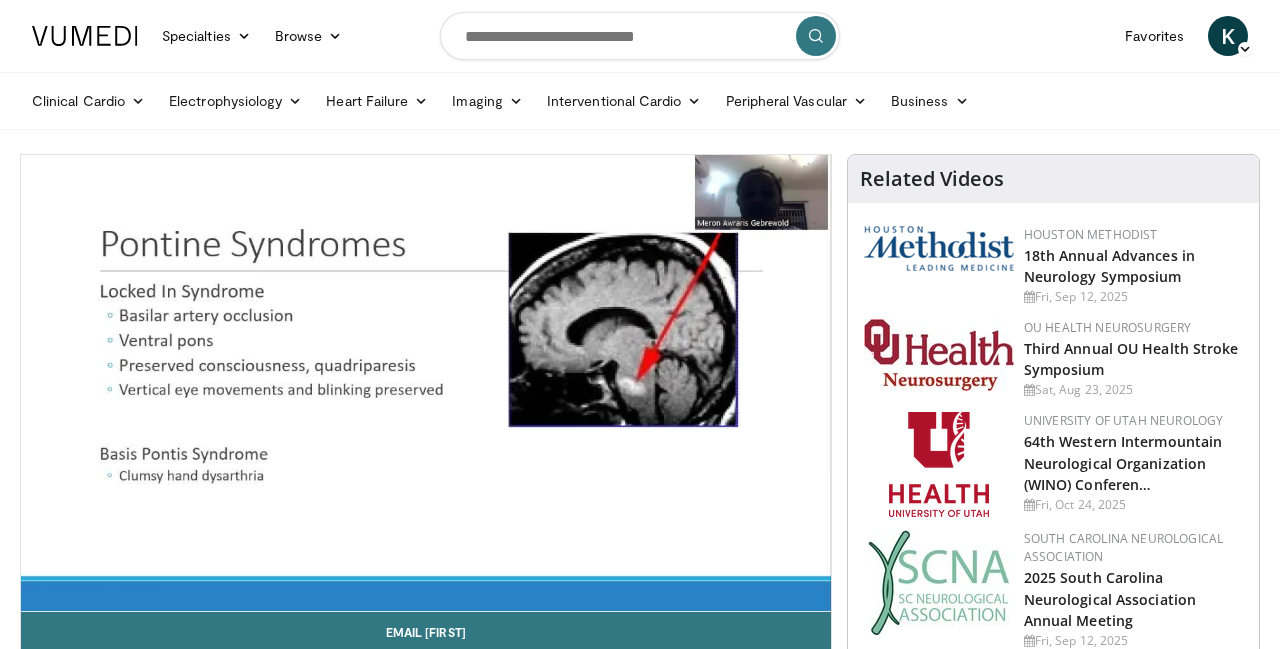 click on "10 seconds
Tap to unmute" at bounding box center (426, 383) 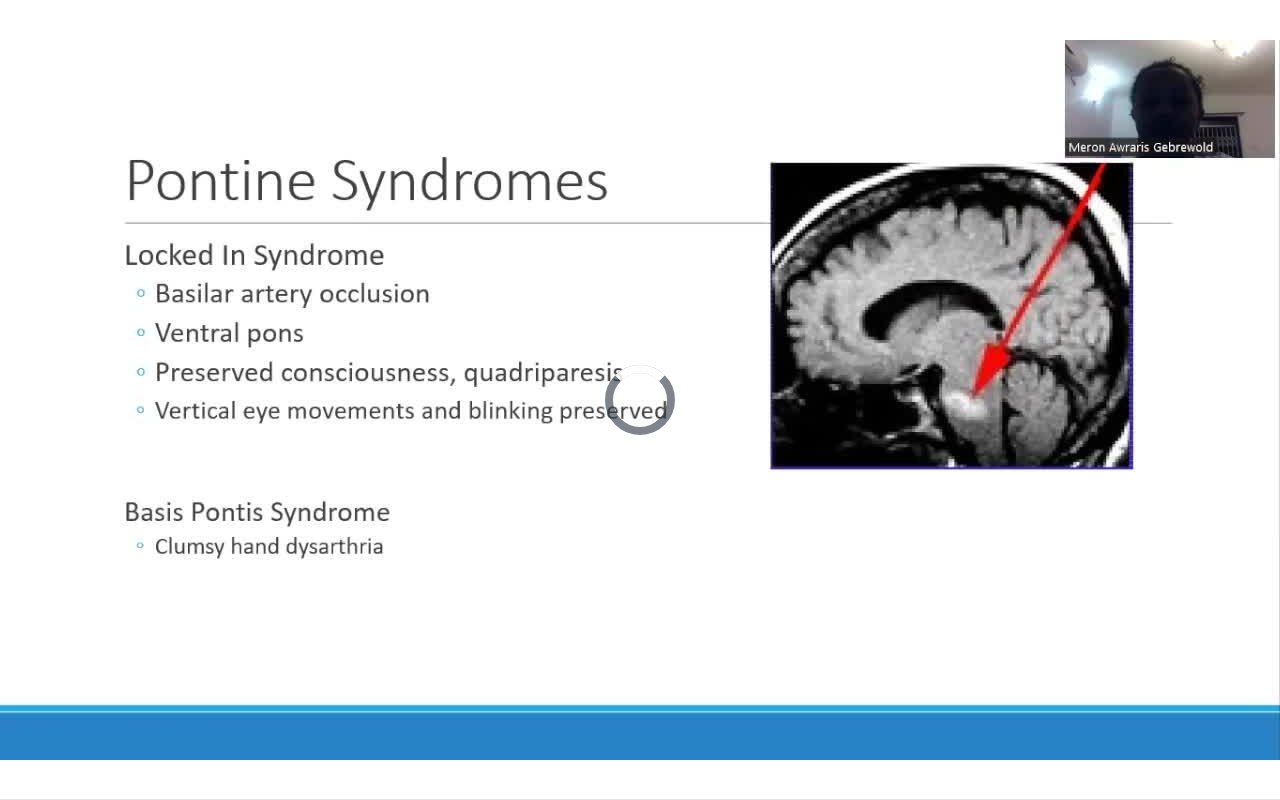 click on "10 seconds
Tap to unmute" at bounding box center (640, 399) 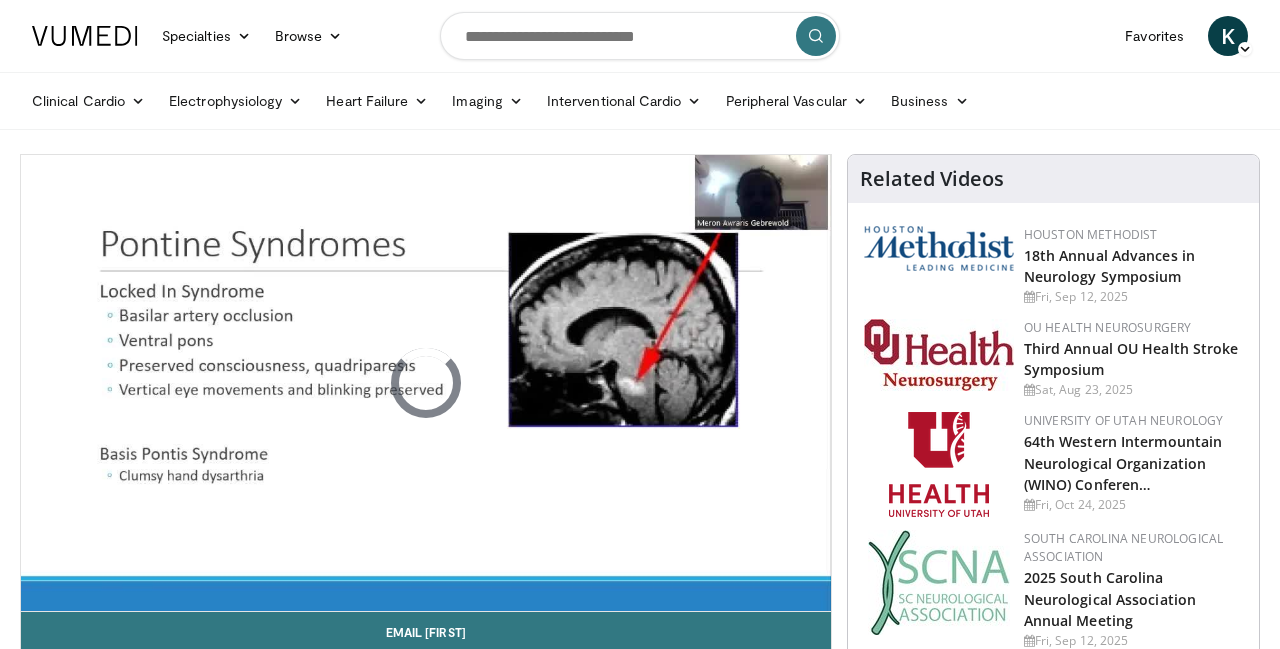 click on "10 seconds
Tap to unmute" at bounding box center (426, 383) 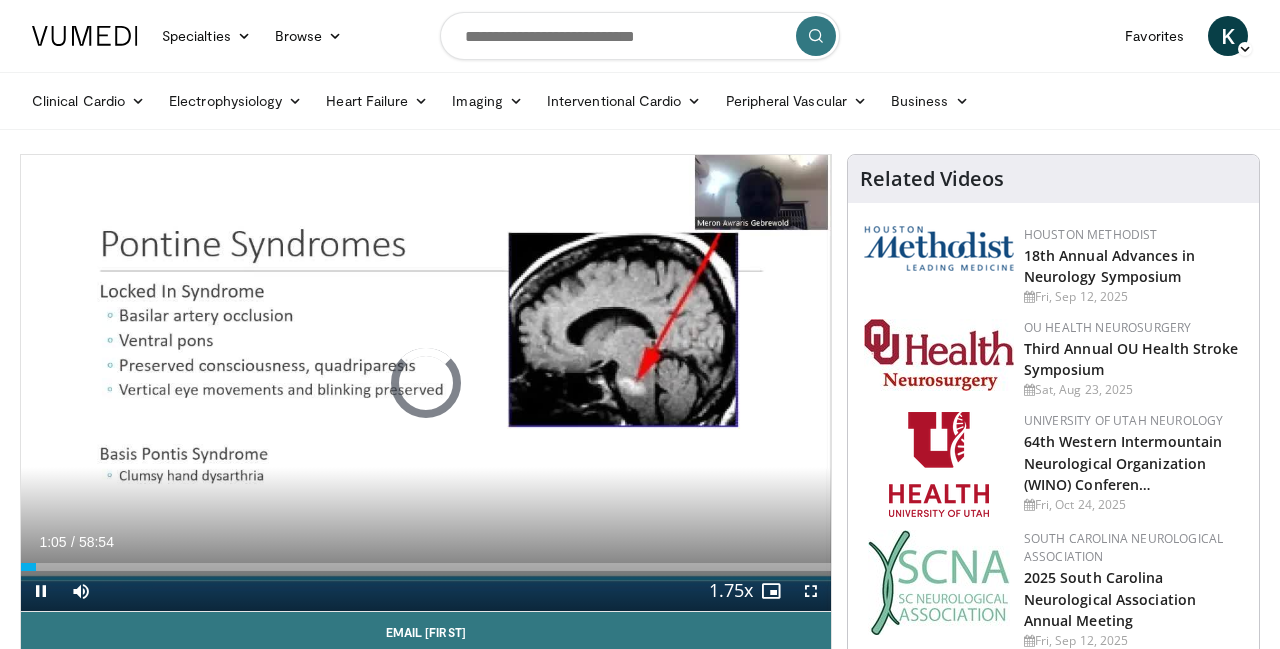 click on "10 seconds
Tap to unmute" at bounding box center [426, 383] 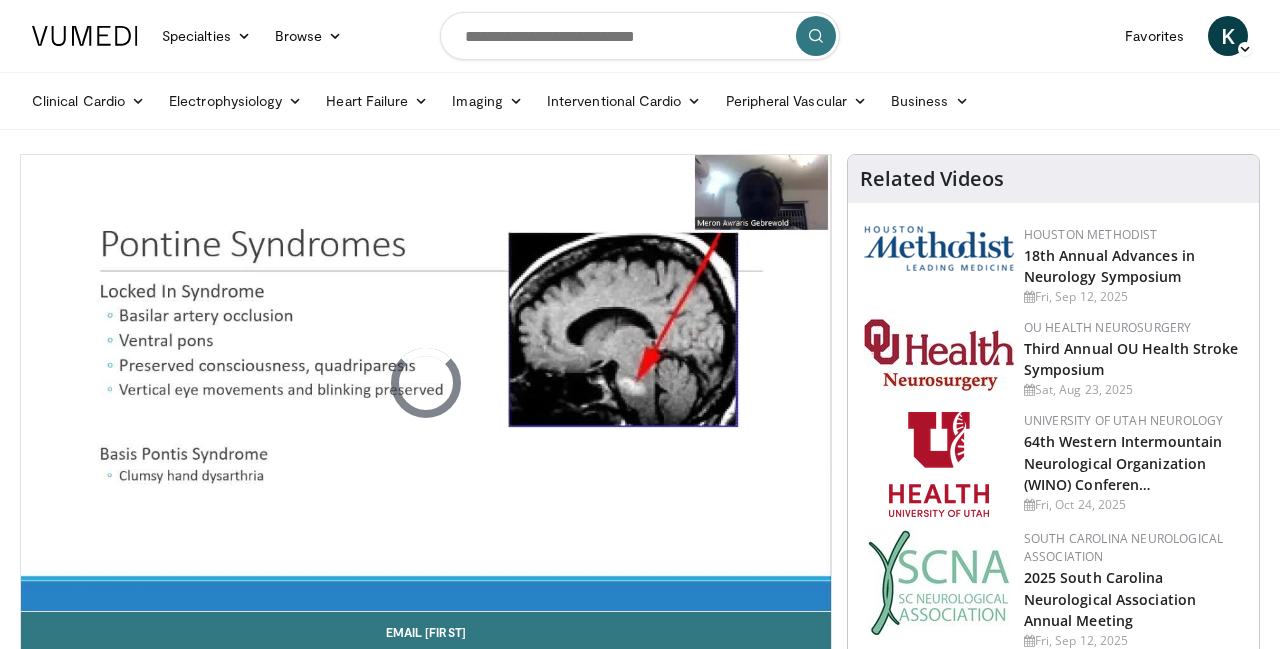 click on "10 seconds
Tap to unmute" at bounding box center [426, 383] 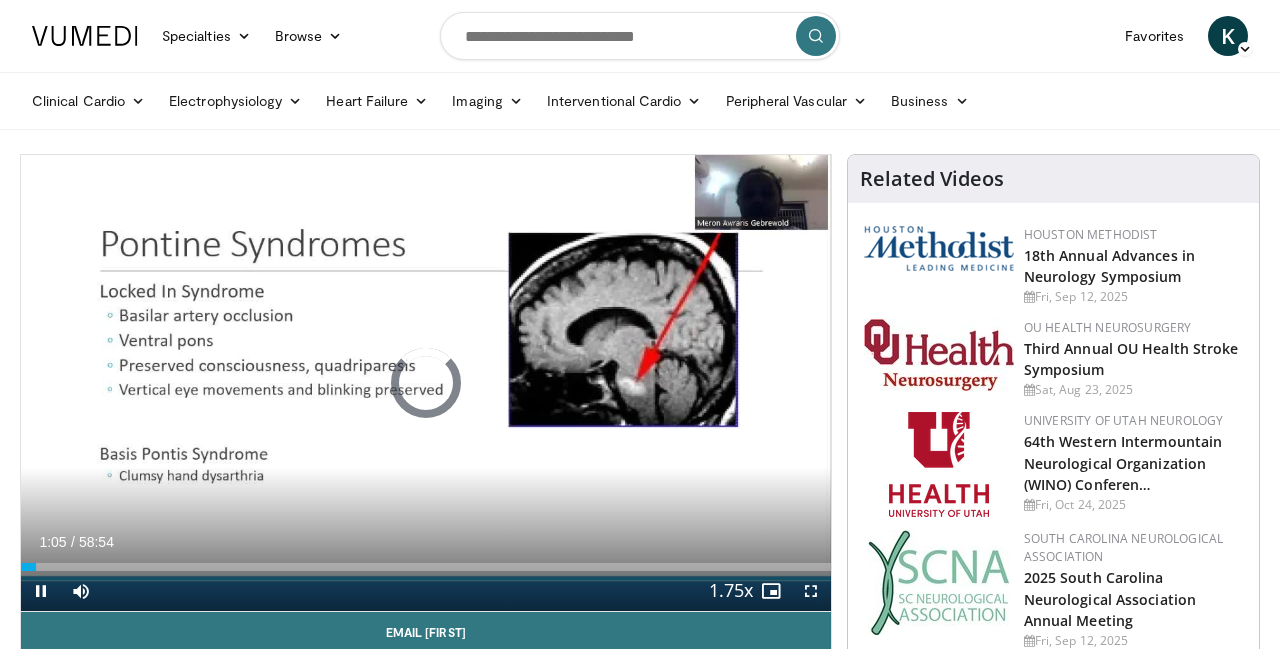 click on "10 seconds
Tap to unmute" at bounding box center [426, 383] 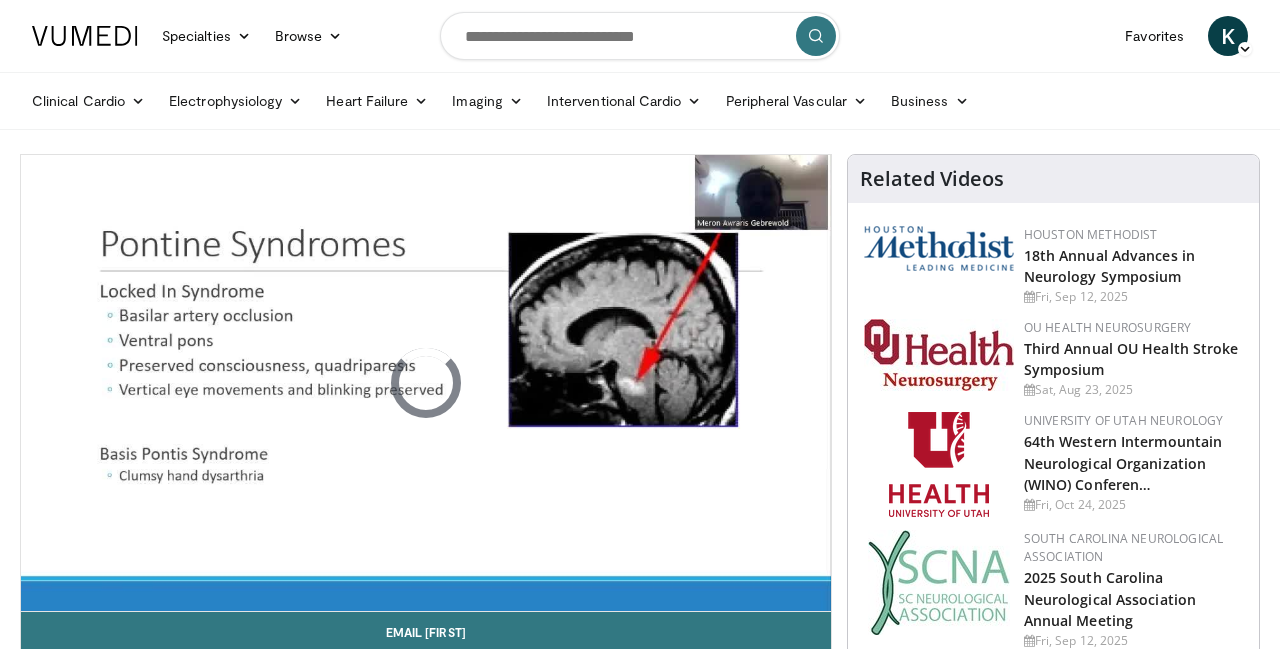click on "10 seconds
Tap to unmute" at bounding box center (426, 383) 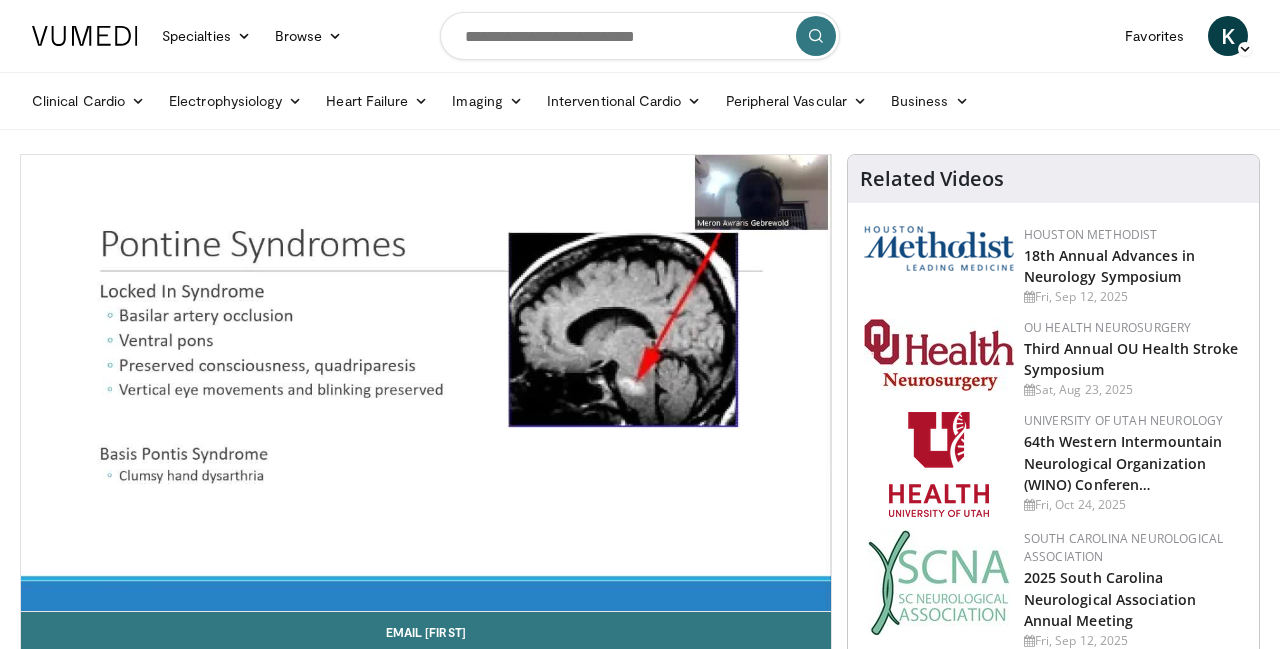 click on "10 seconds
Tap to unmute" at bounding box center (426, 383) 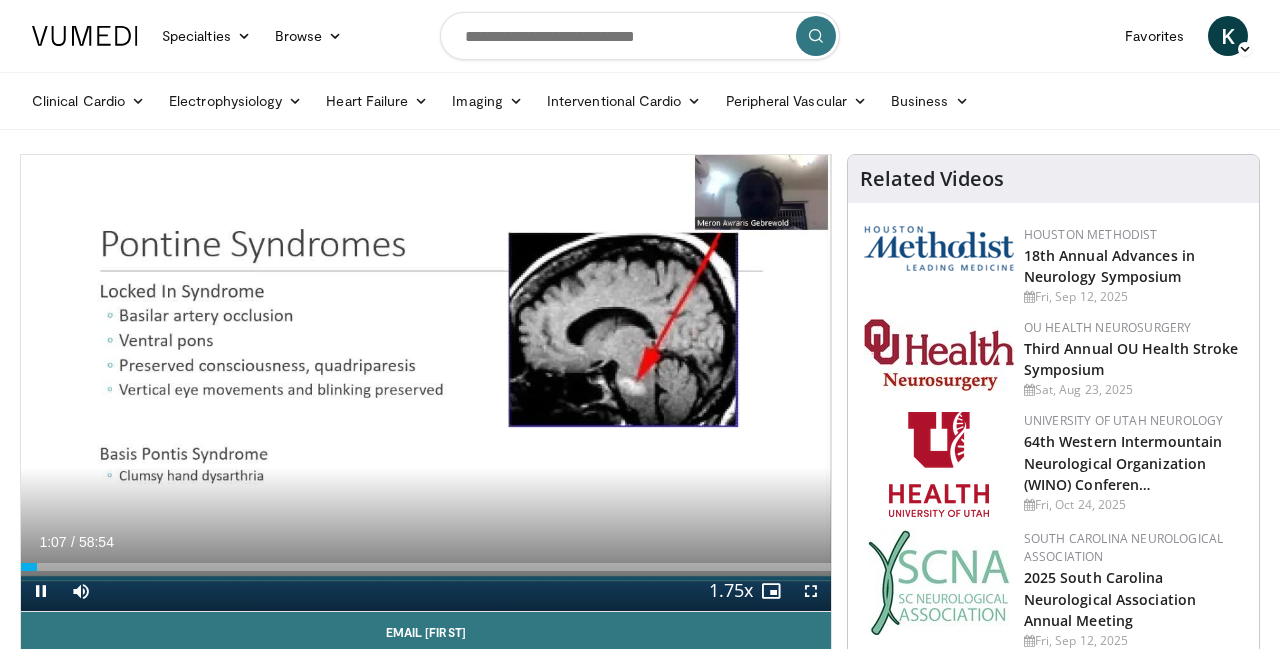 click on "10 seconds
Tap to unmute" at bounding box center (426, 383) 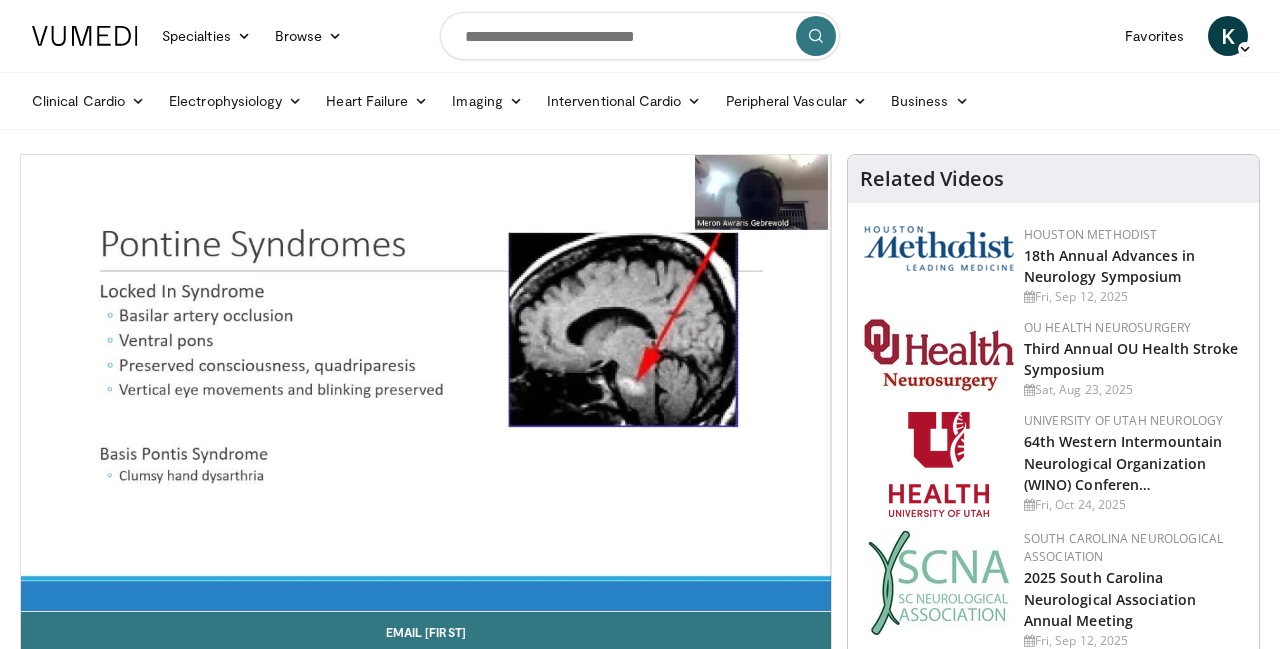 click on "10 seconds
Tap to unmute" at bounding box center [426, 383] 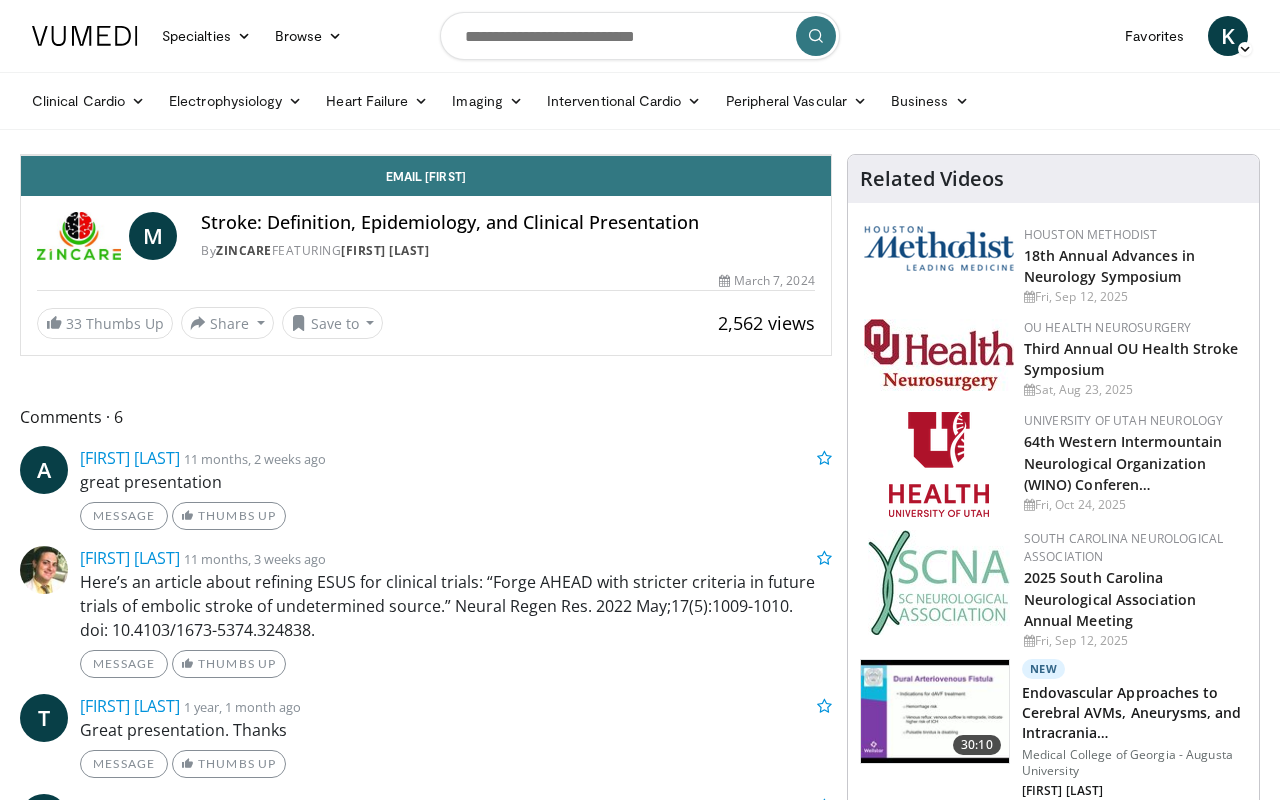 click on "10 seconds
Tap to unmute" at bounding box center [426, 155] 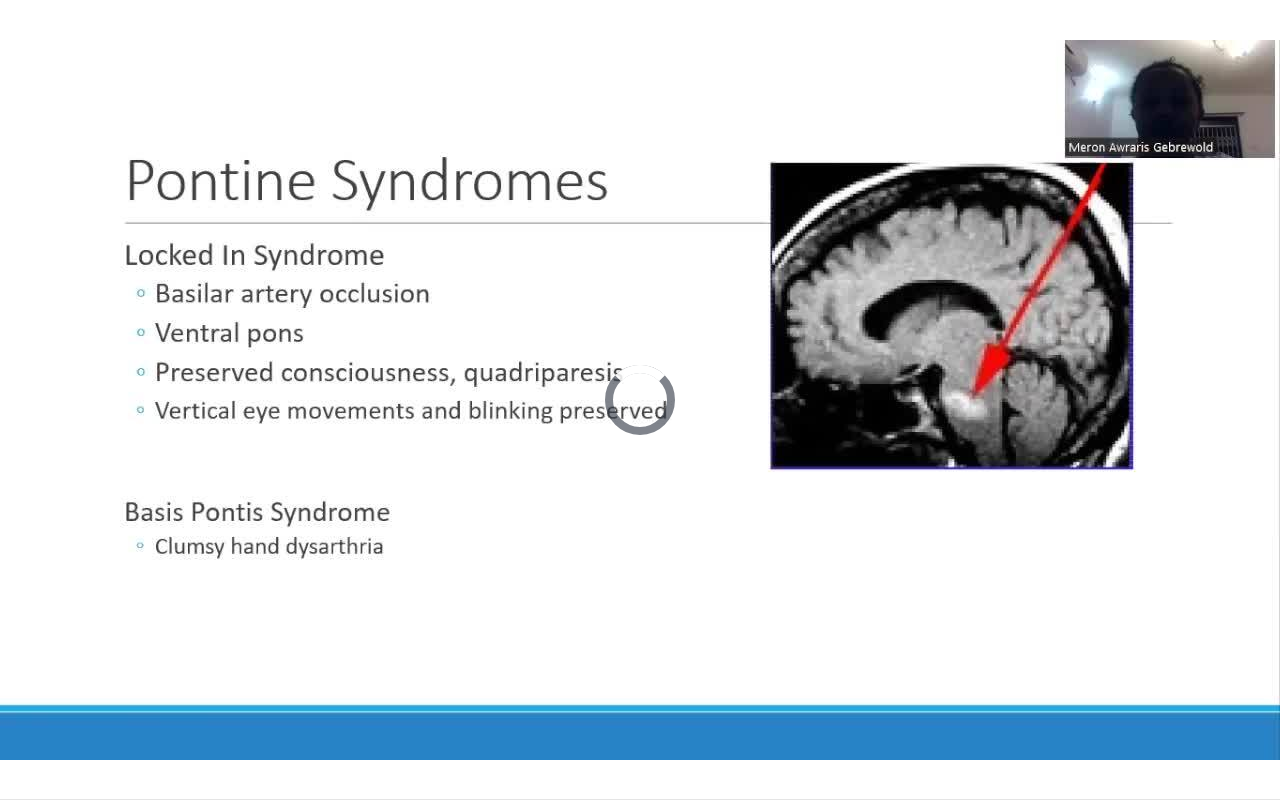 click on "10 seconds
Tap to unmute" at bounding box center [640, 399] 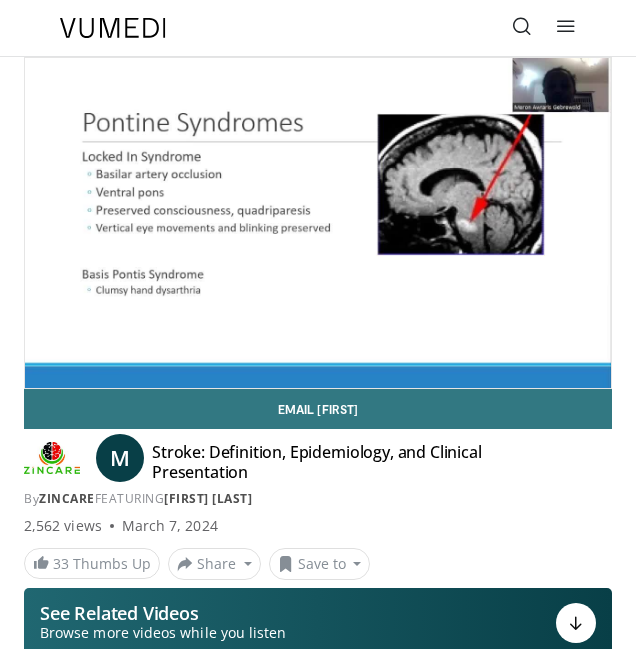 click on "10 seconds
Tap to unmute" at bounding box center [318, 223] 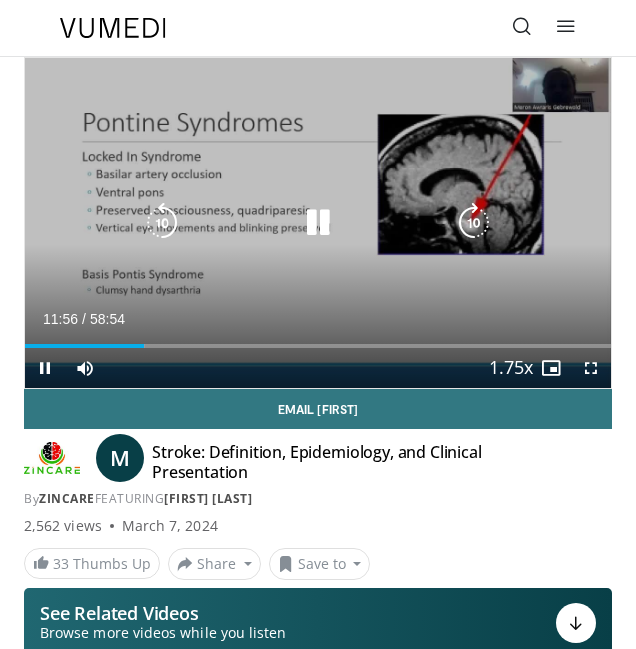 click on "10 seconds
Tap to unmute" at bounding box center [318, 223] 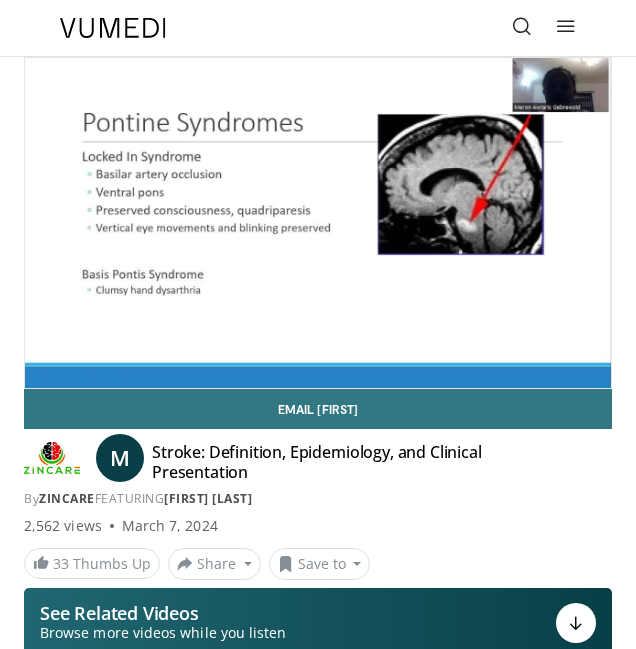 click on "10 seconds
Tap to unmute" at bounding box center (318, 223) 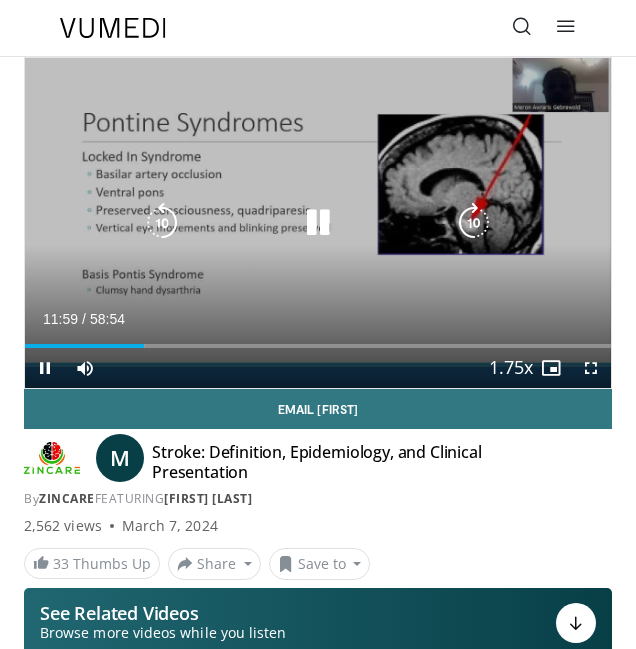 click at bounding box center (162, 223) 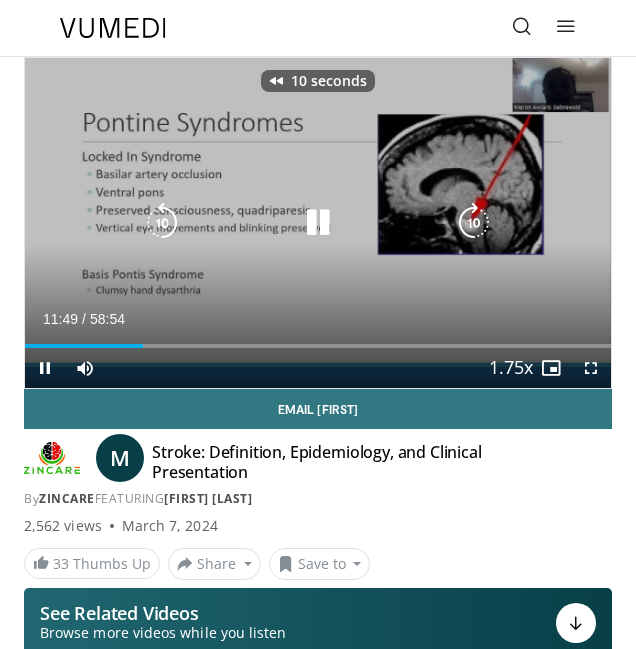 click at bounding box center (162, 223) 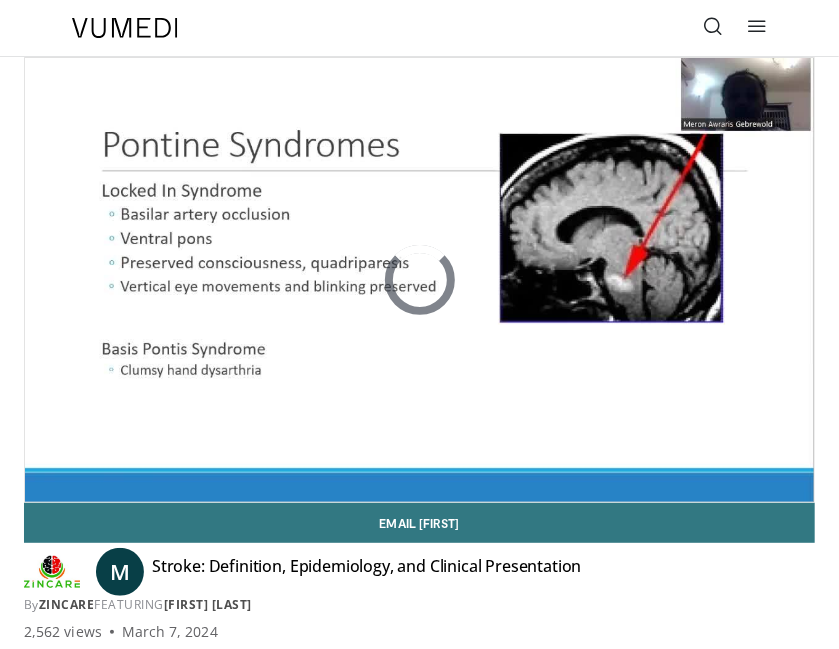 click on "20 seconds
Tap to unmute" at bounding box center [419, 280] 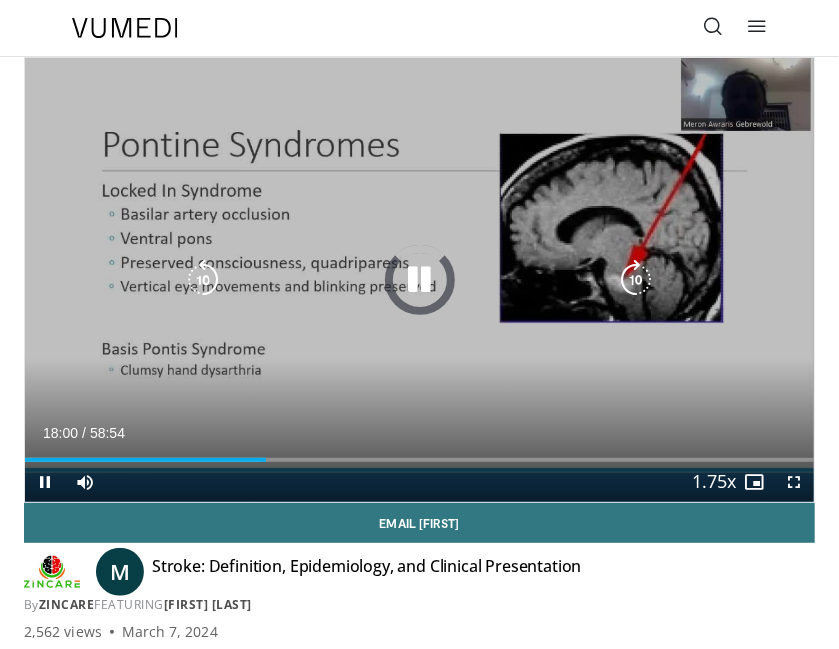 click at bounding box center [203, 280] 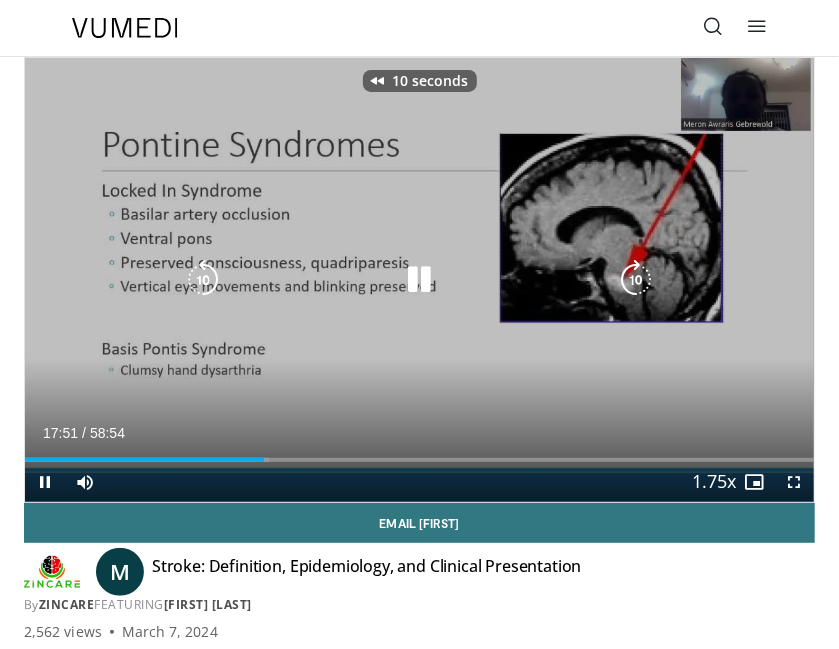 click at bounding box center [203, 280] 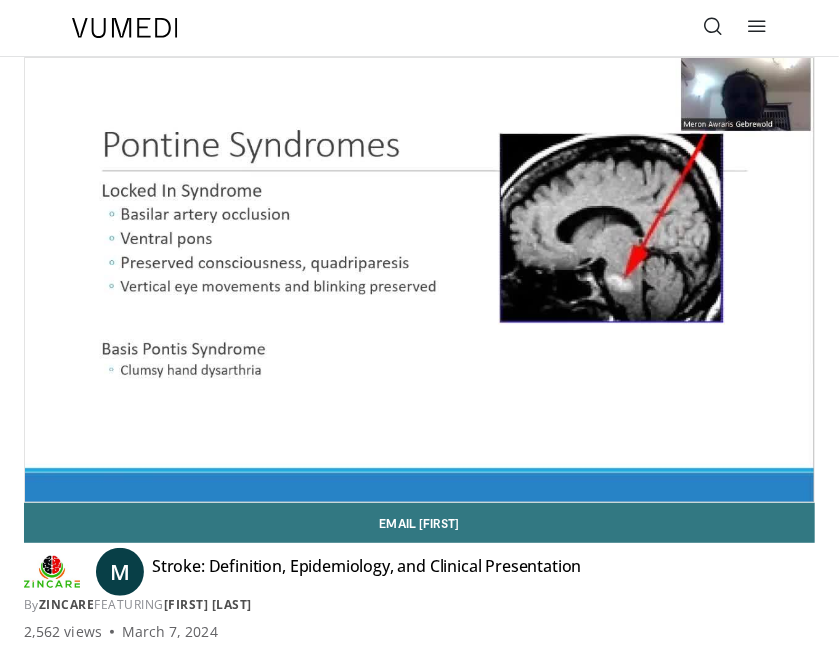 click on "20 seconds
Tap to unmute" at bounding box center [419, 280] 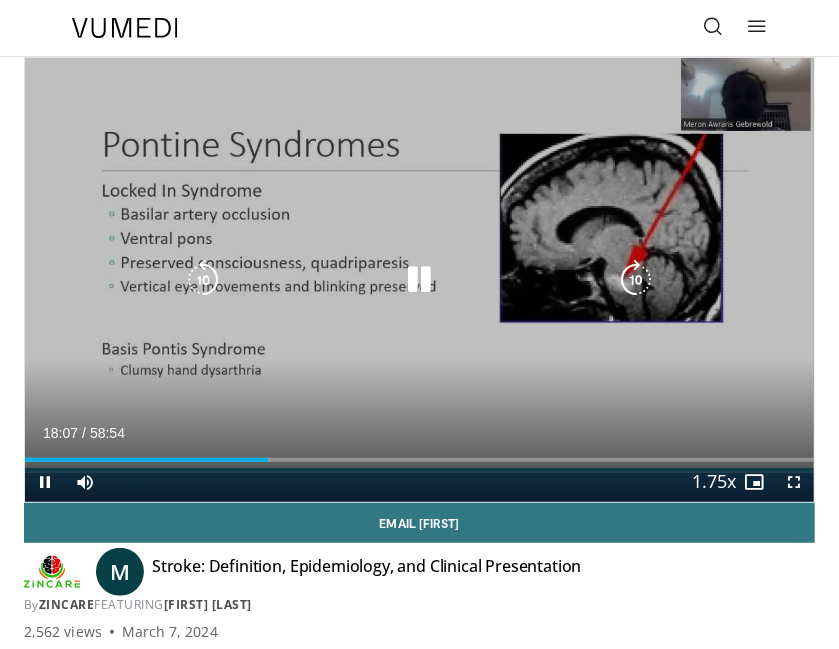 click on "20 seconds
Tap to unmute" at bounding box center (419, 280) 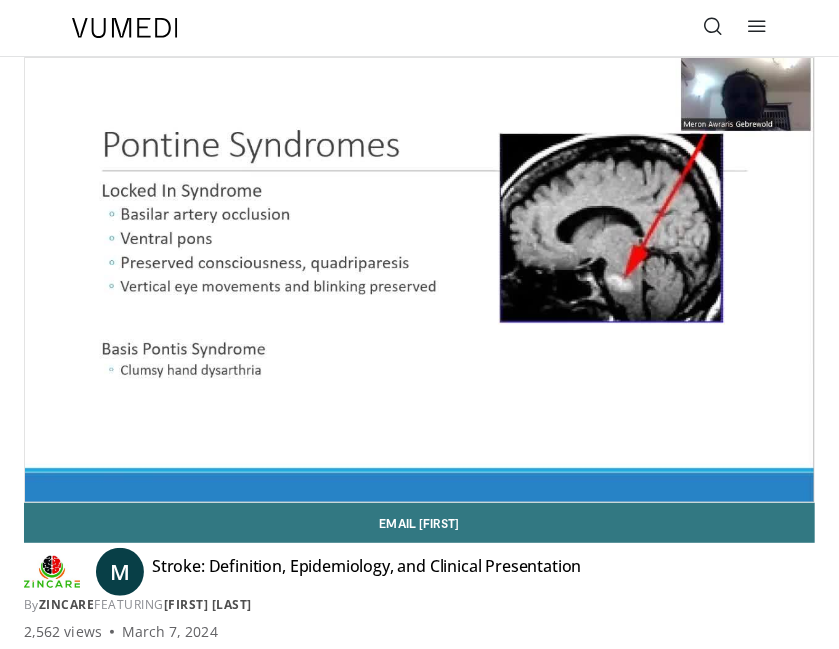 click on "20 seconds
Tap to unmute" at bounding box center (419, 280) 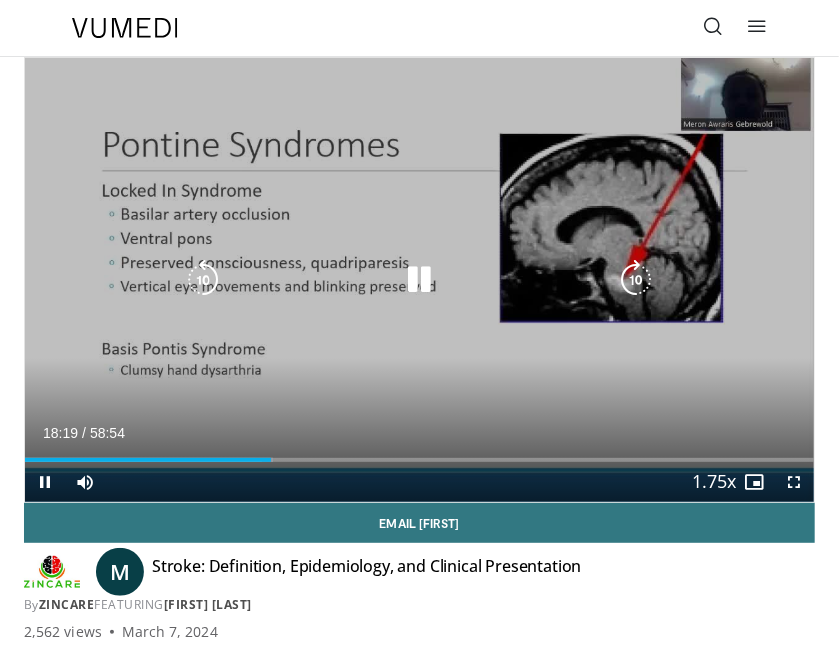 click at bounding box center (203, 280) 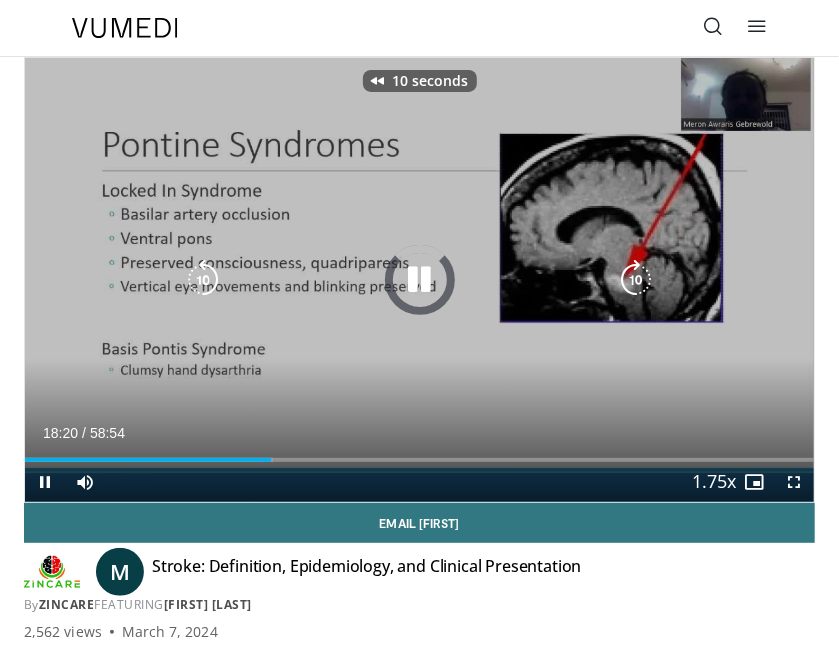 click at bounding box center [203, 280] 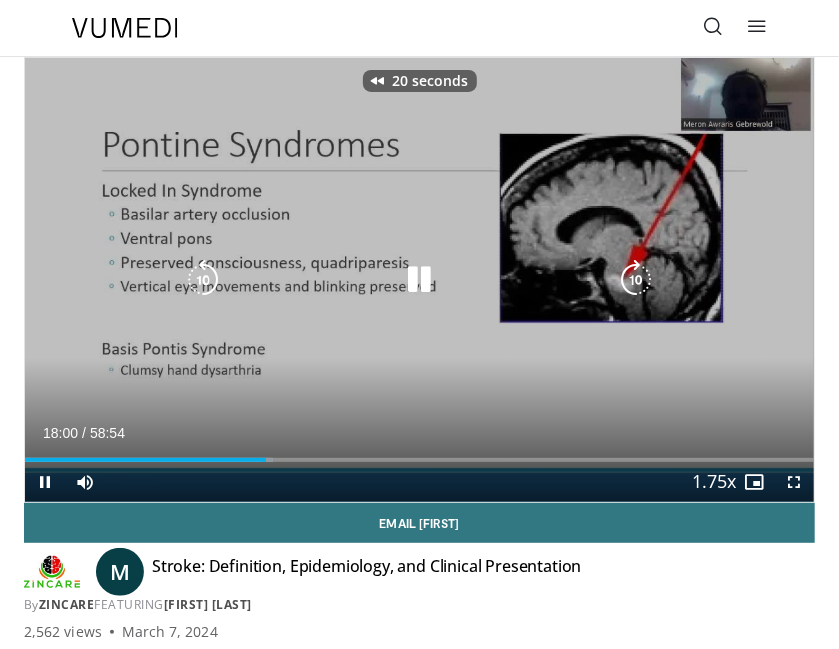 click at bounding box center [203, 280] 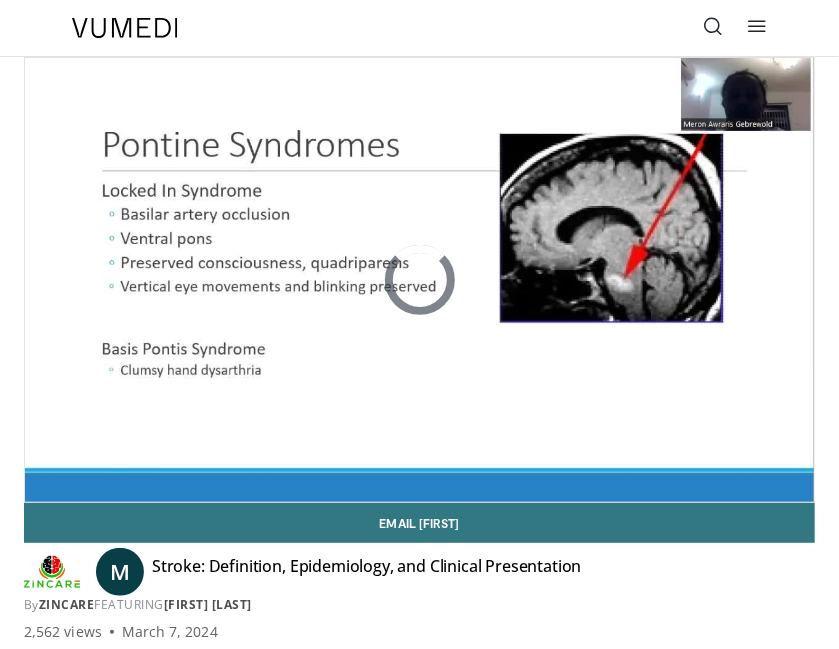 click on "30 seconds
Tap to unmute" at bounding box center [419, 280] 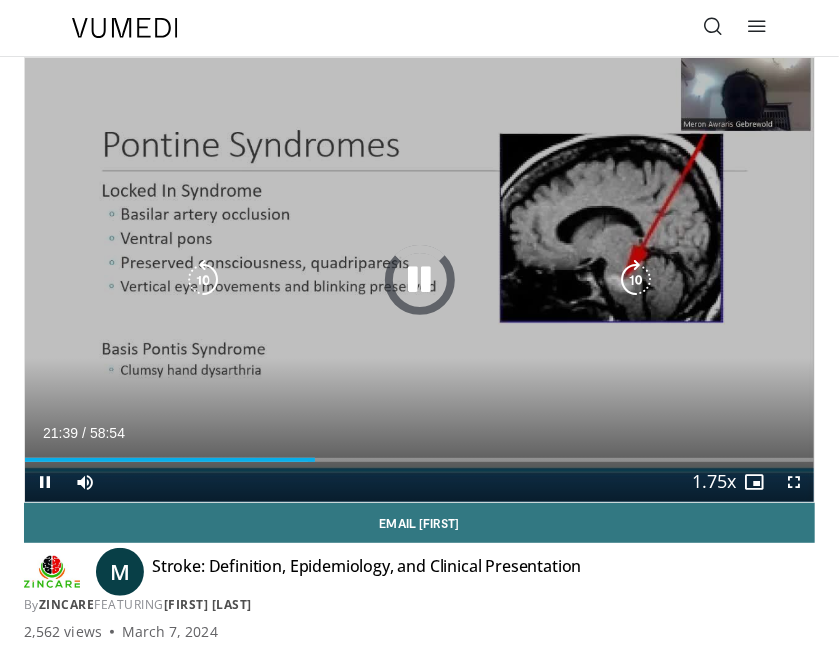 click at bounding box center [203, 280] 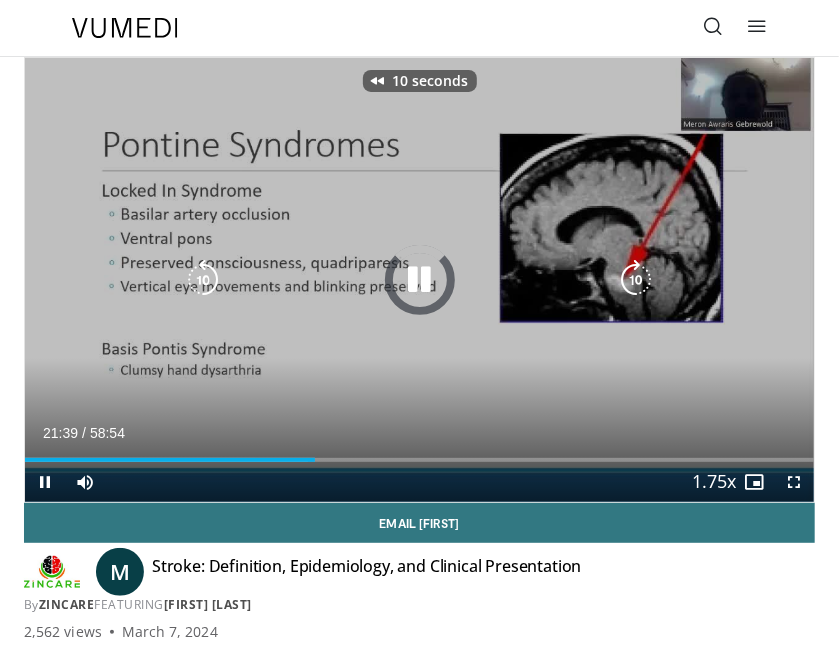 click at bounding box center [203, 280] 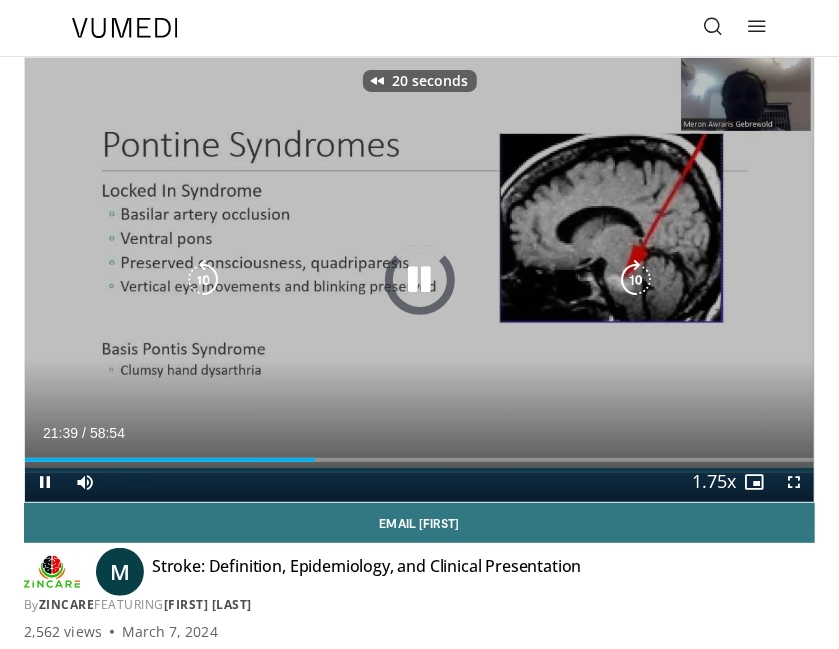 click at bounding box center (203, 280) 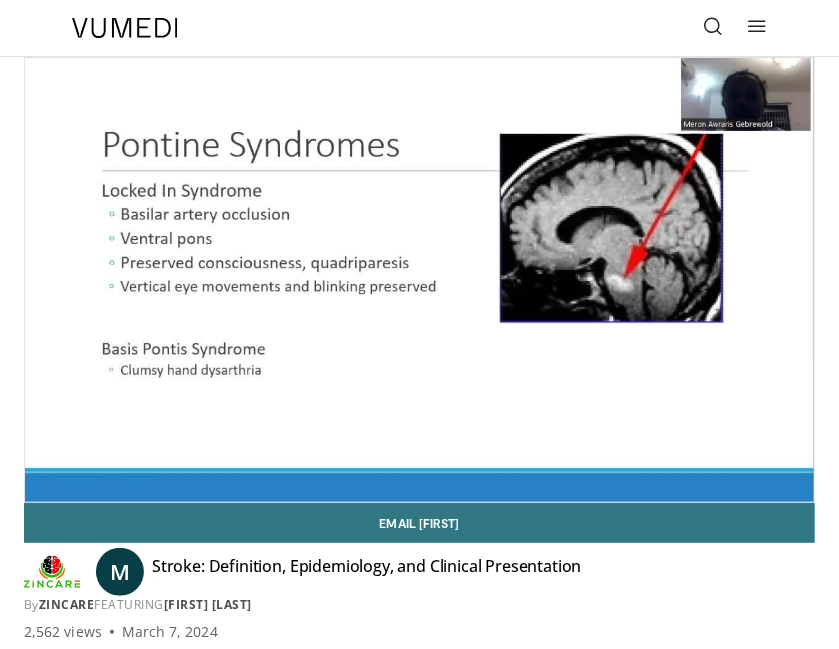 click on "30 seconds
Tap to unmute" at bounding box center [419, 280] 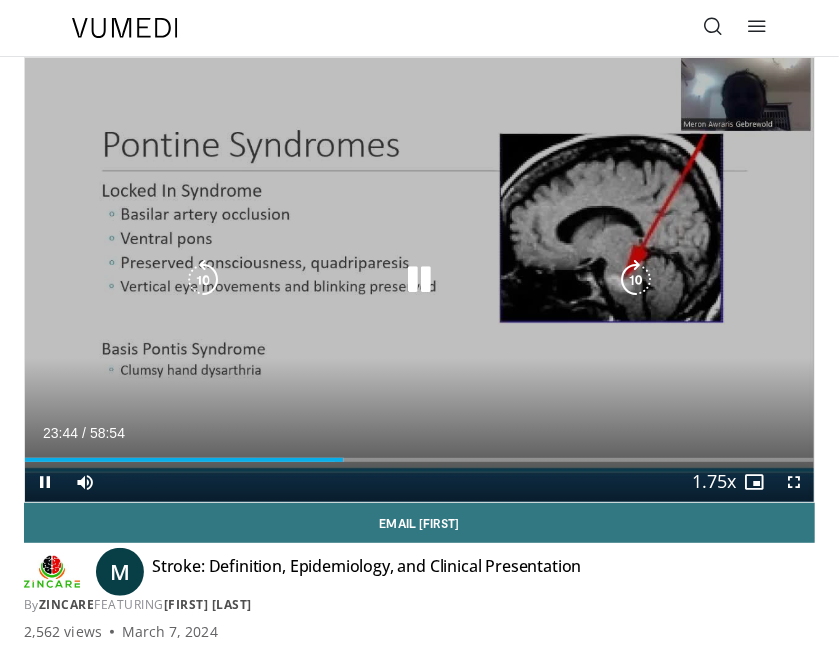 click at bounding box center (203, 280) 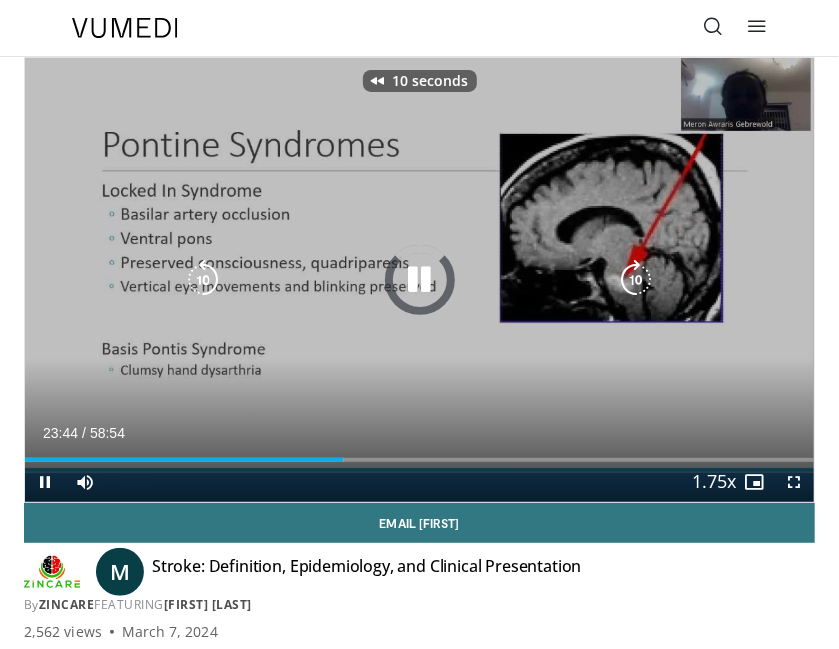 click at bounding box center [203, 280] 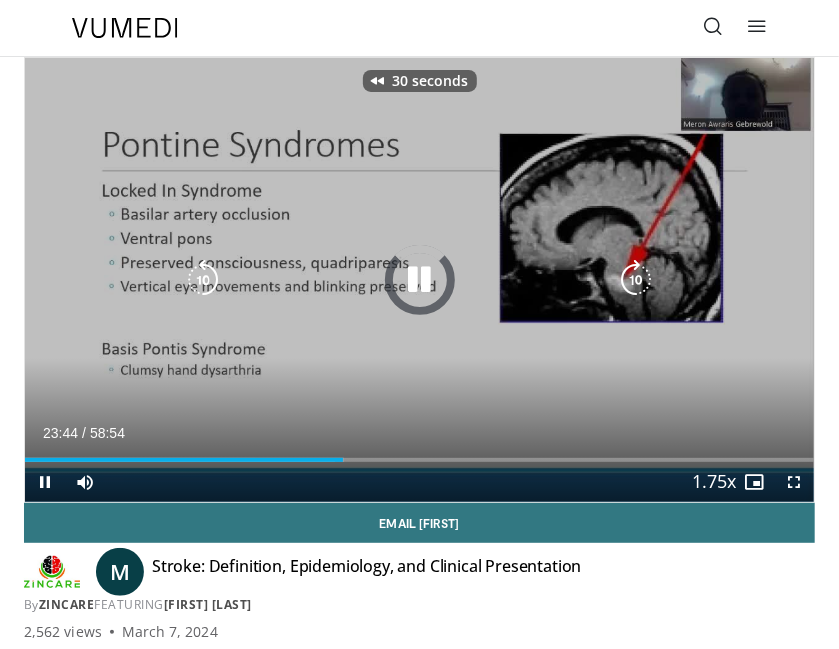 click at bounding box center (203, 280) 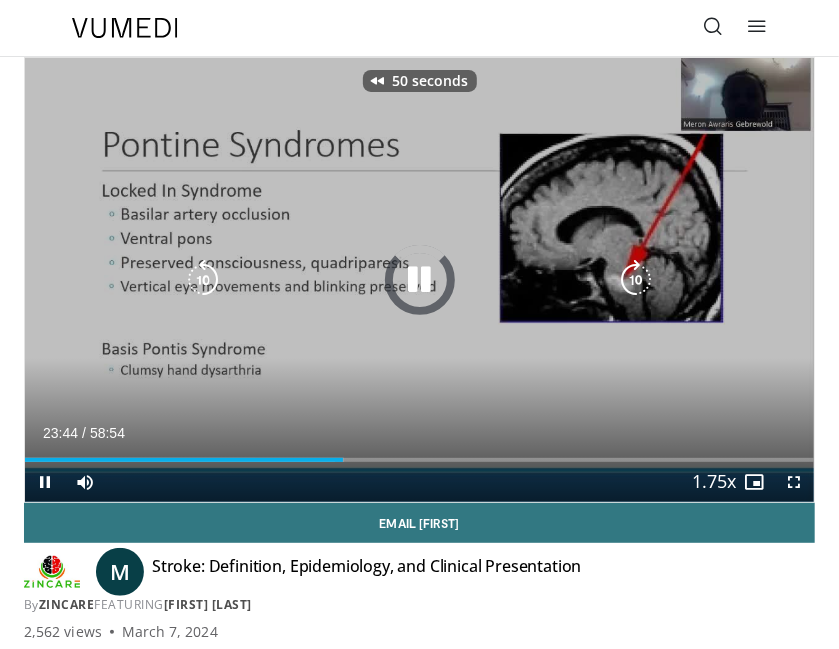 click at bounding box center [203, 280] 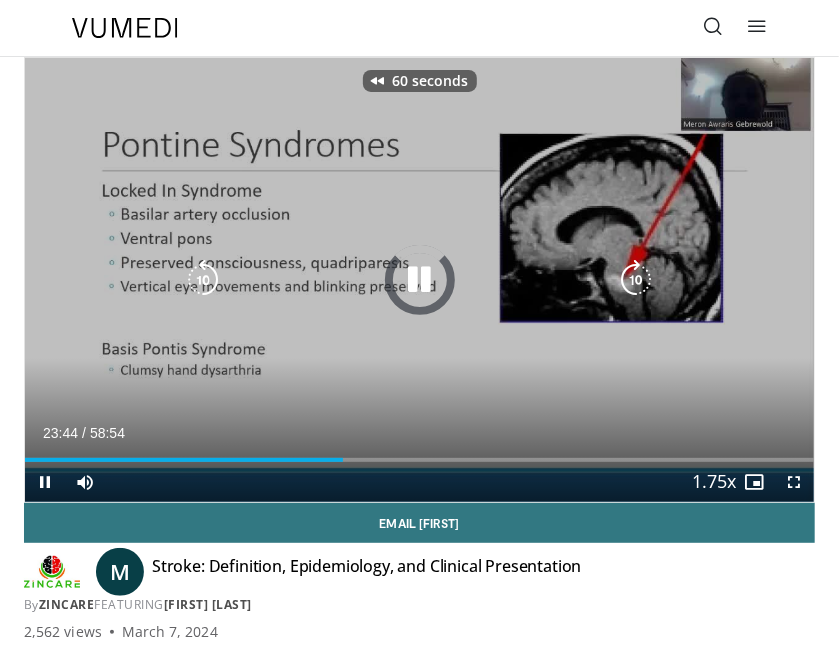 click at bounding box center (203, 280) 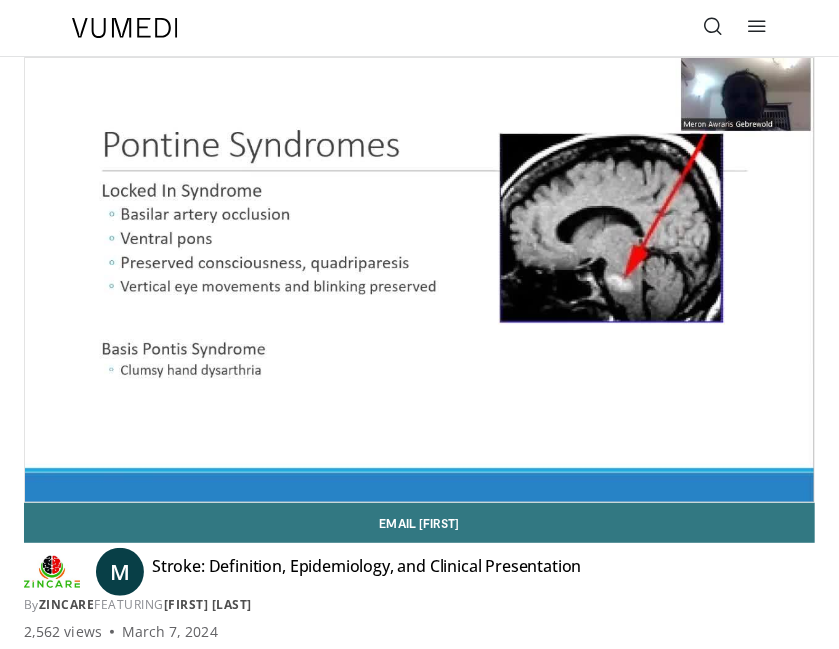 click on "70 seconds
Tap to unmute" at bounding box center (419, 280) 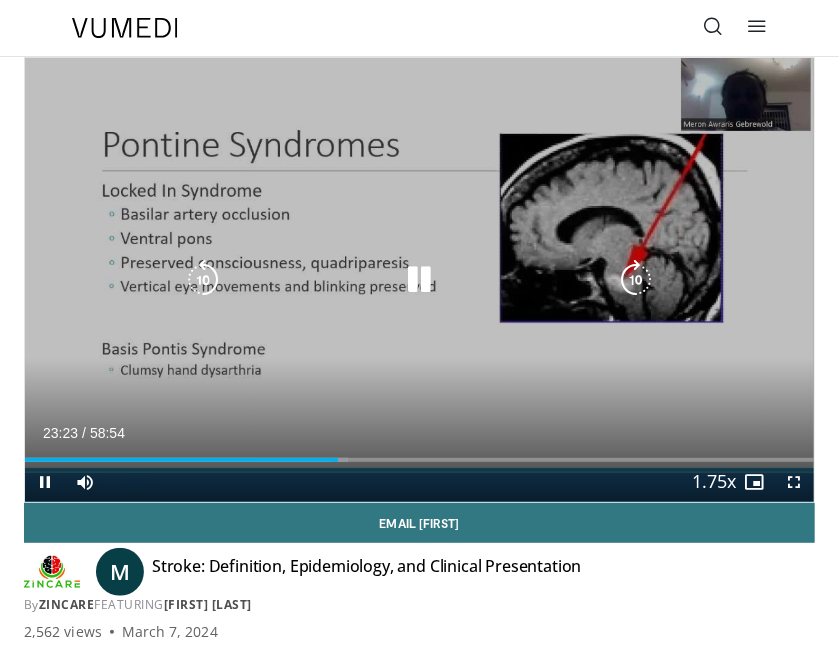 click on "70 seconds
Tap to unmute" at bounding box center [419, 280] 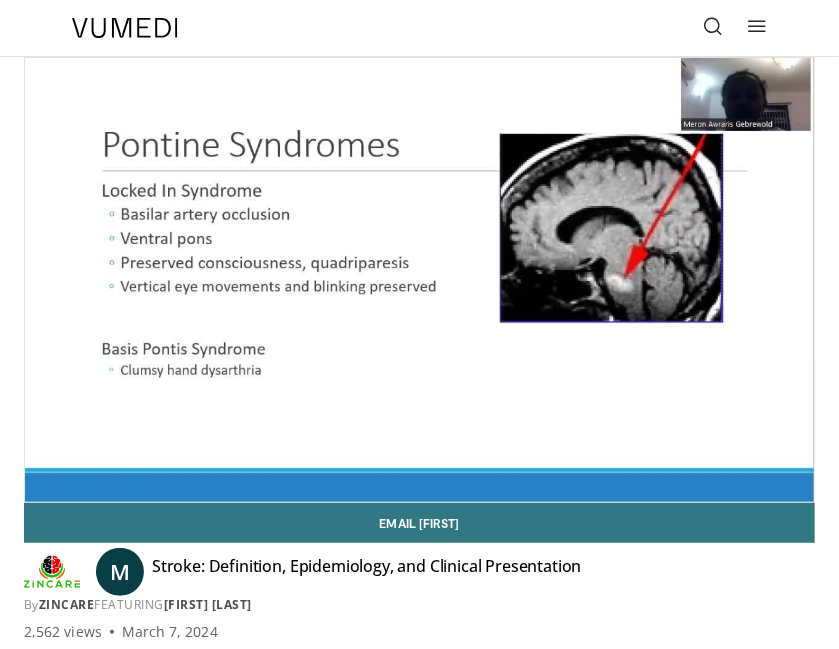 click at bounding box center (203, 280) 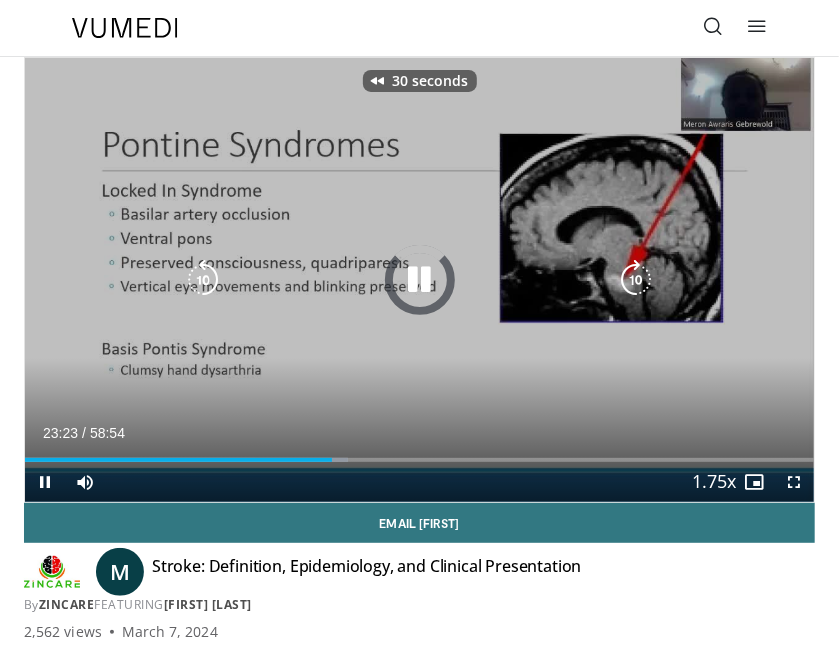 click at bounding box center [203, 280] 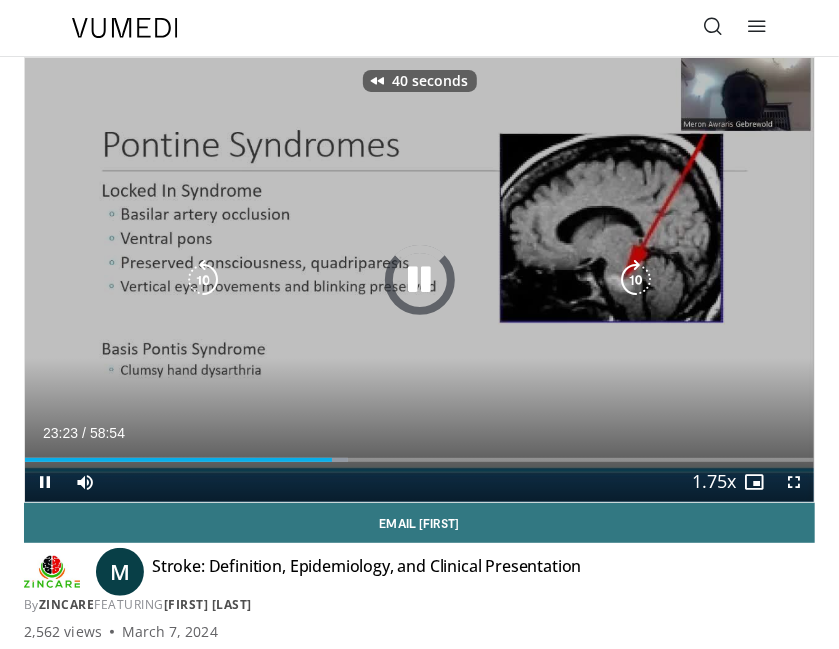 click at bounding box center (203, 280) 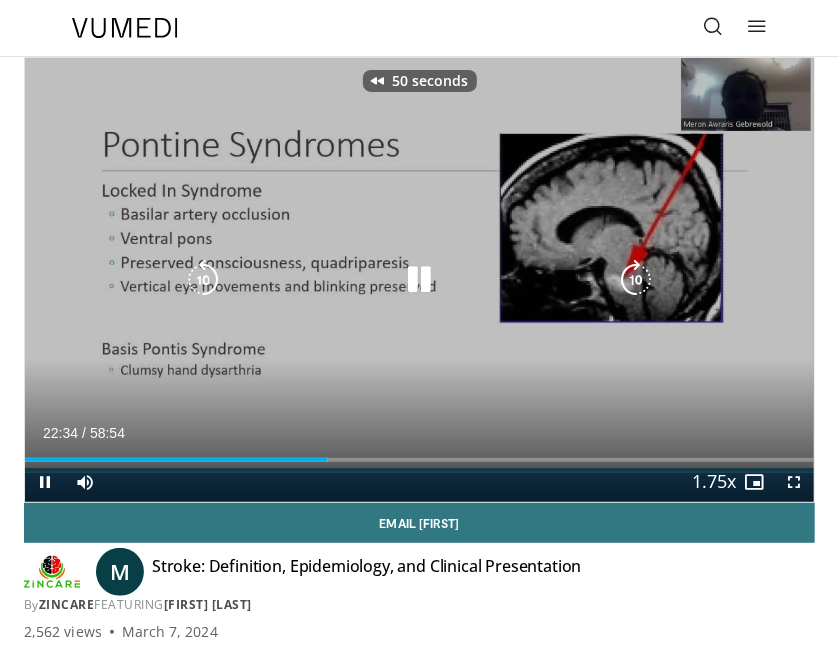 click at bounding box center (203, 280) 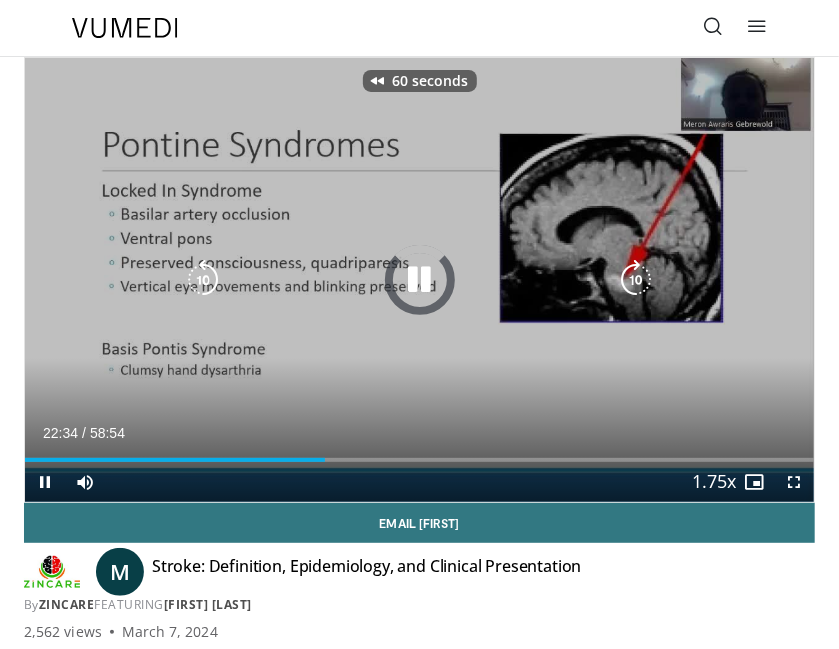 click at bounding box center (203, 280) 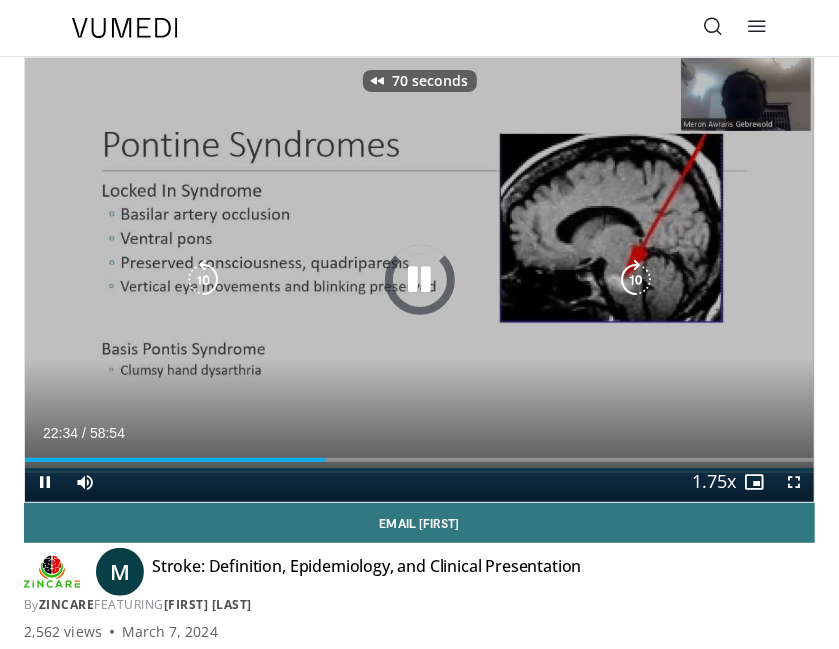 click at bounding box center [203, 280] 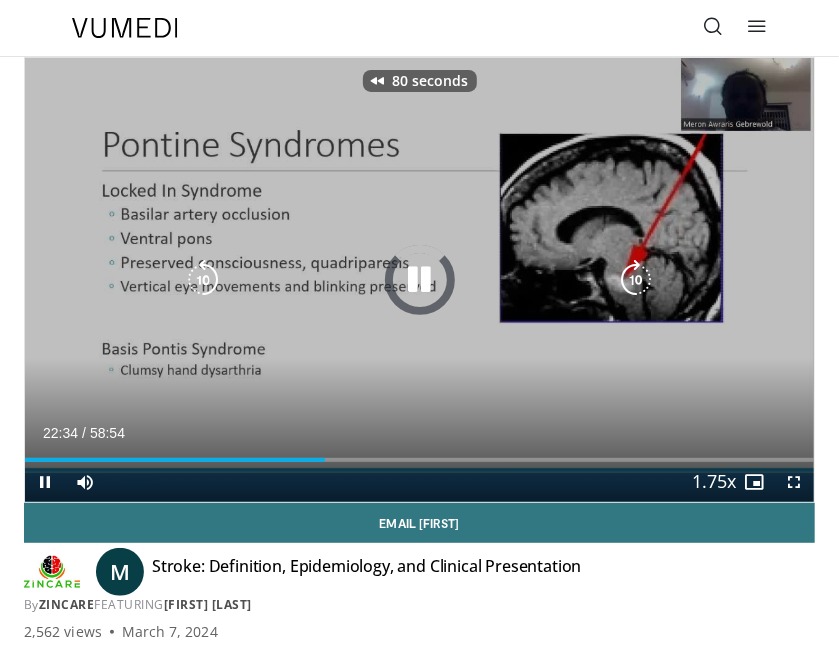 click at bounding box center (203, 280) 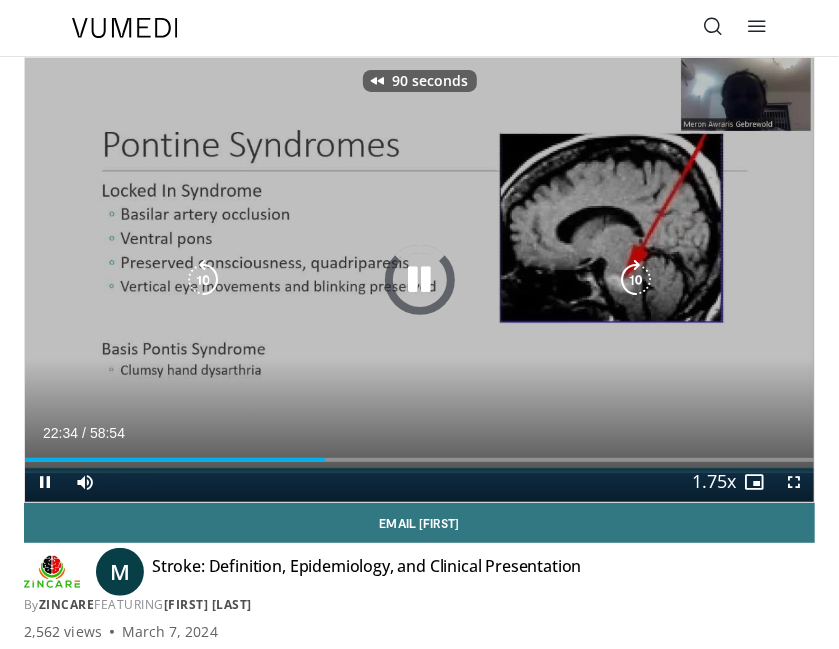 click at bounding box center (203, 280) 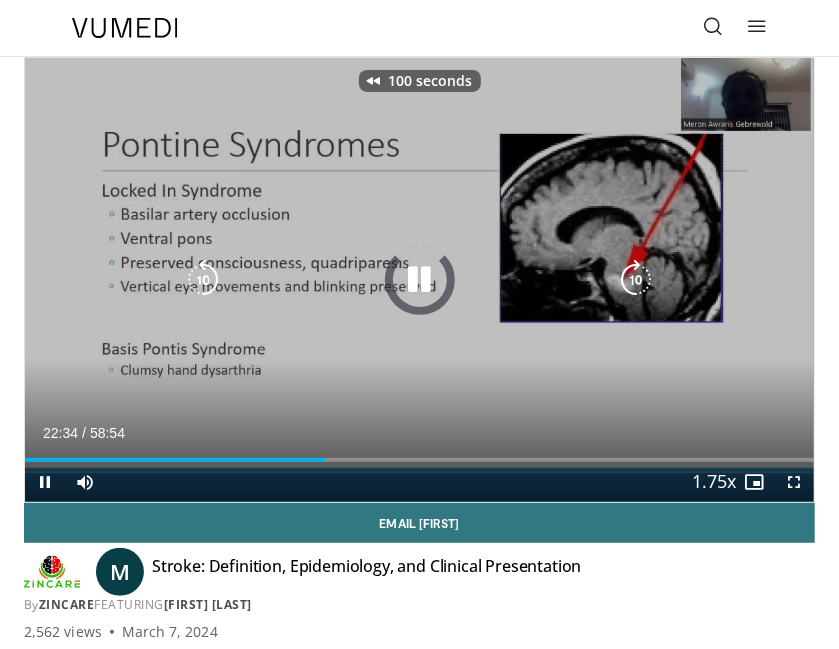 click at bounding box center [203, 280] 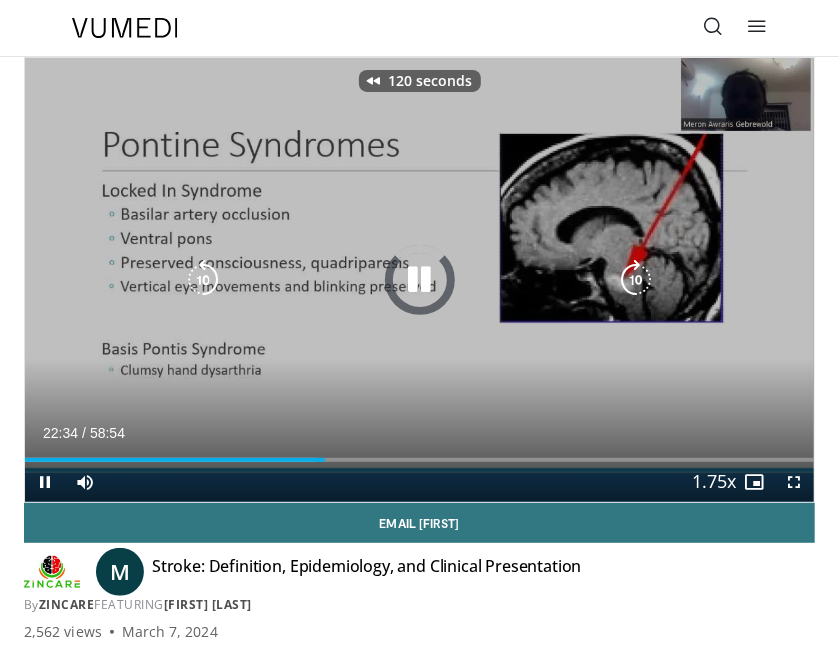 click at bounding box center [203, 280] 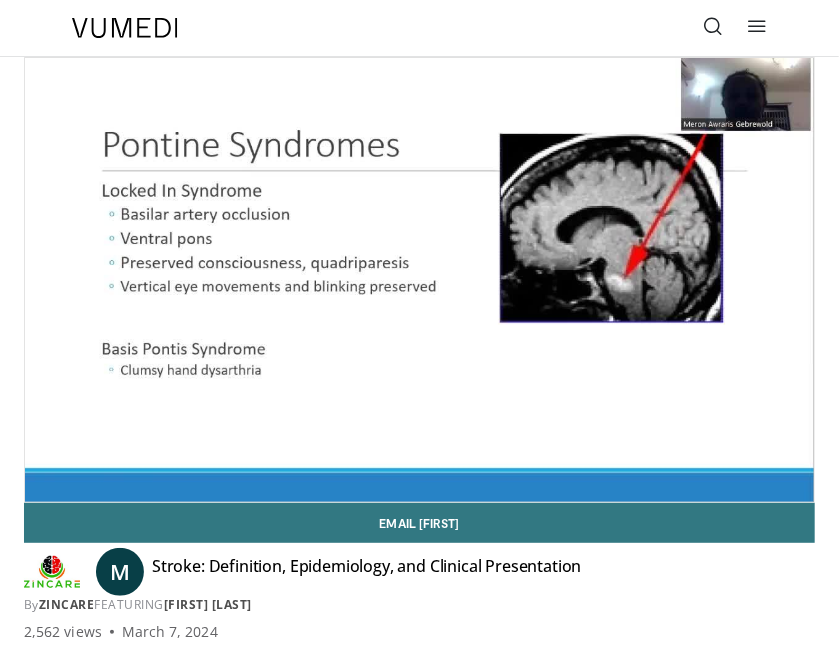 click on "130 seconds
Tap to unmute" at bounding box center [419, 280] 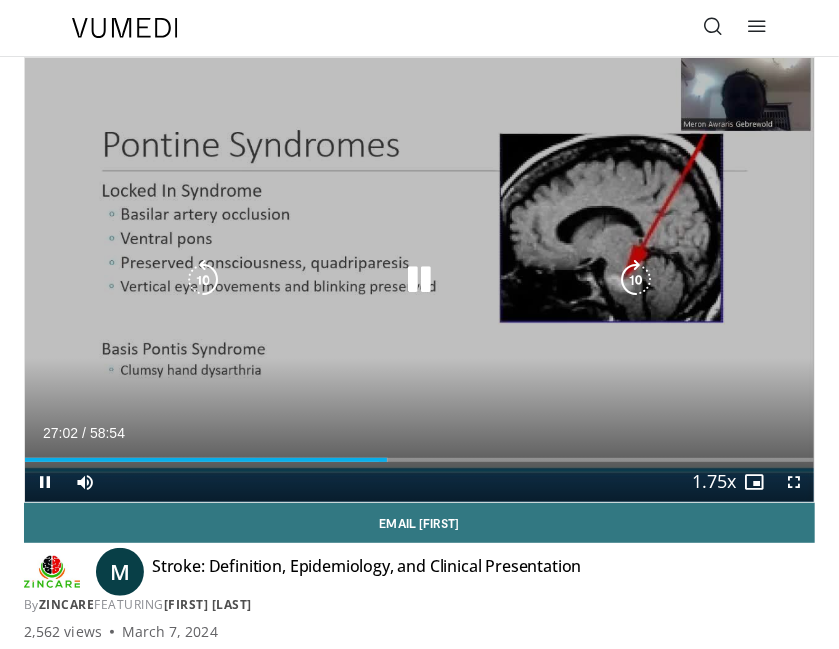 click at bounding box center (419, 280) 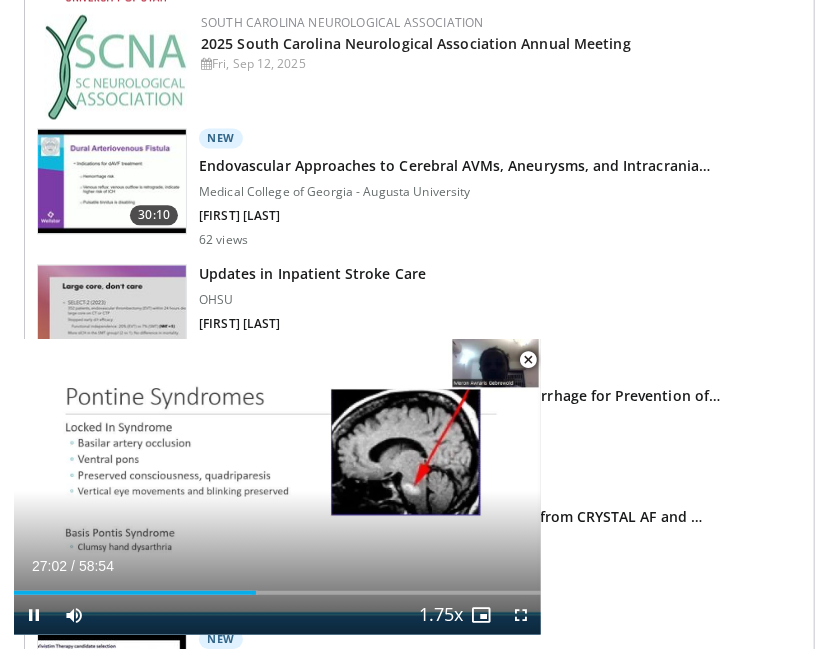 scroll, scrollTop: 1394, scrollLeft: 0, axis: vertical 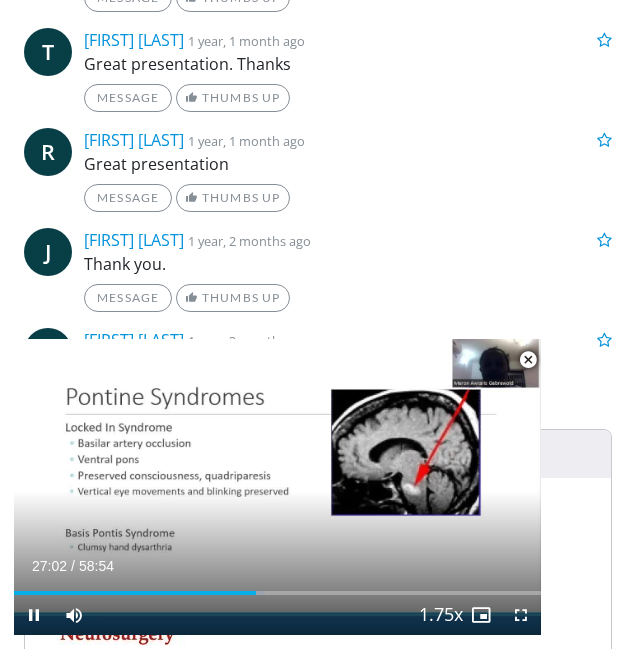 click at bounding box center (277, 487) 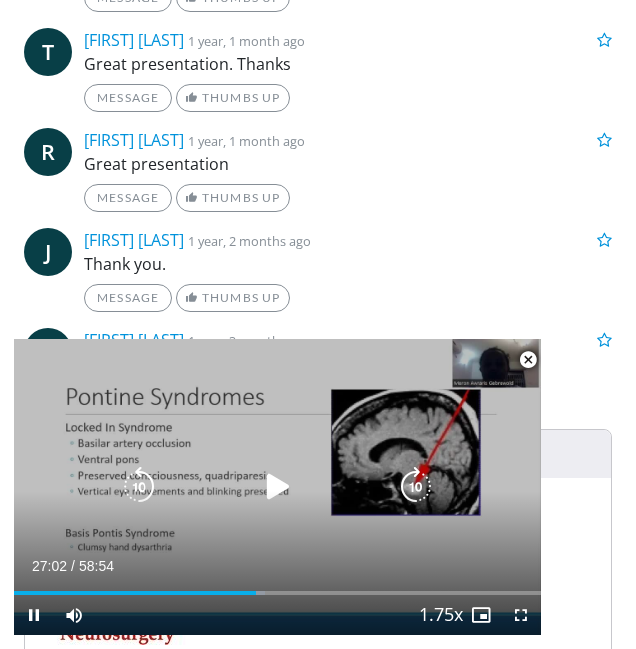 click at bounding box center [278, 487] 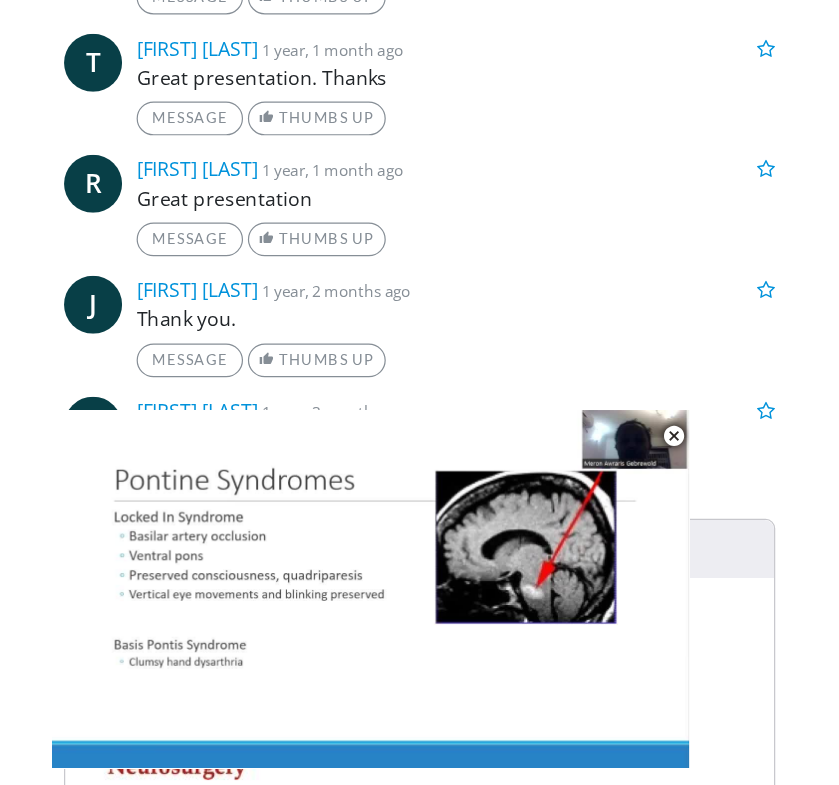 scroll, scrollTop: 607, scrollLeft: 0, axis: vertical 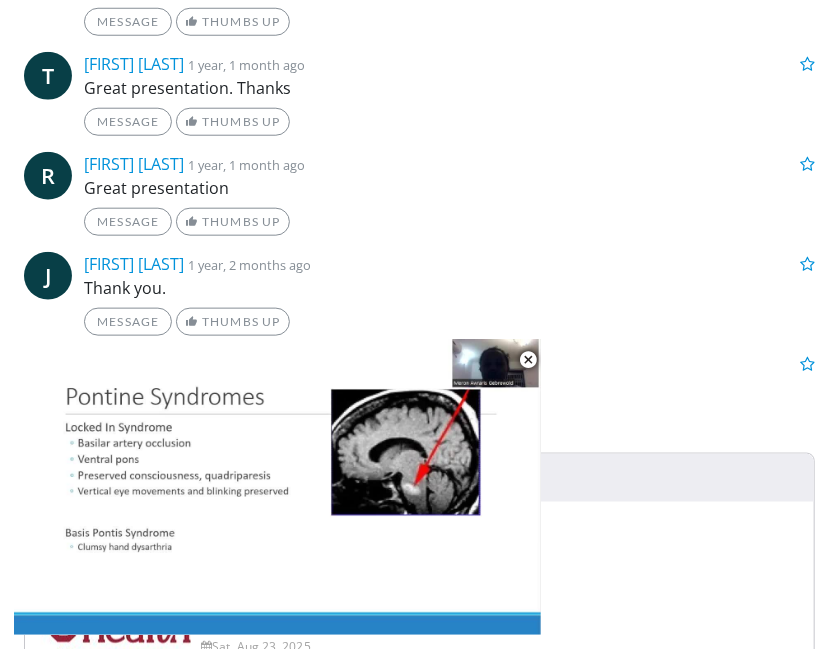 click at bounding box center [416, 487] 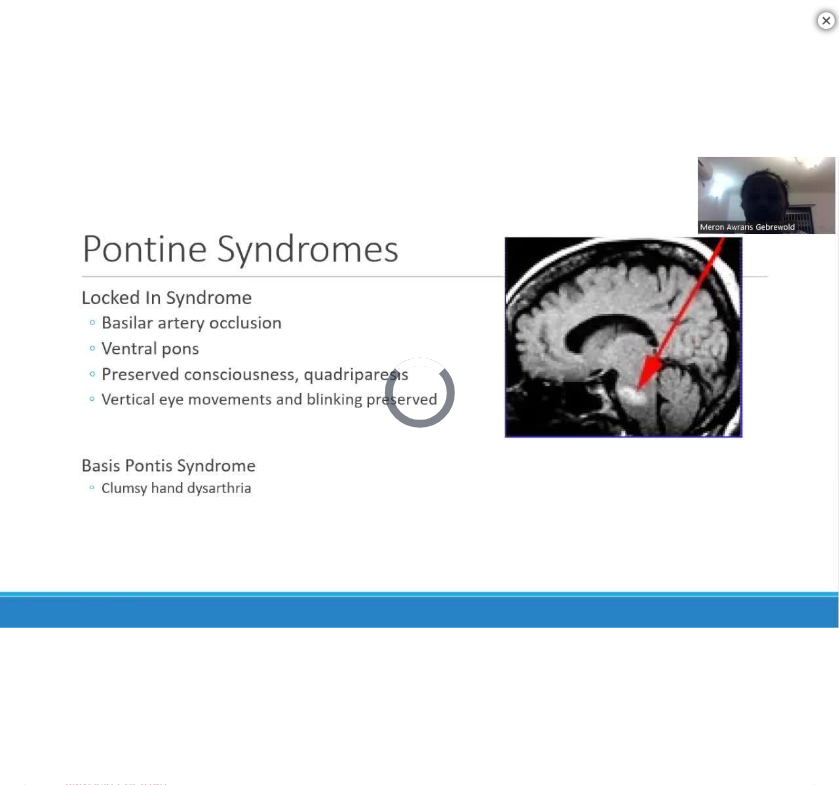 click on "10 seconds
Tap to unmute" at bounding box center (419, 392) 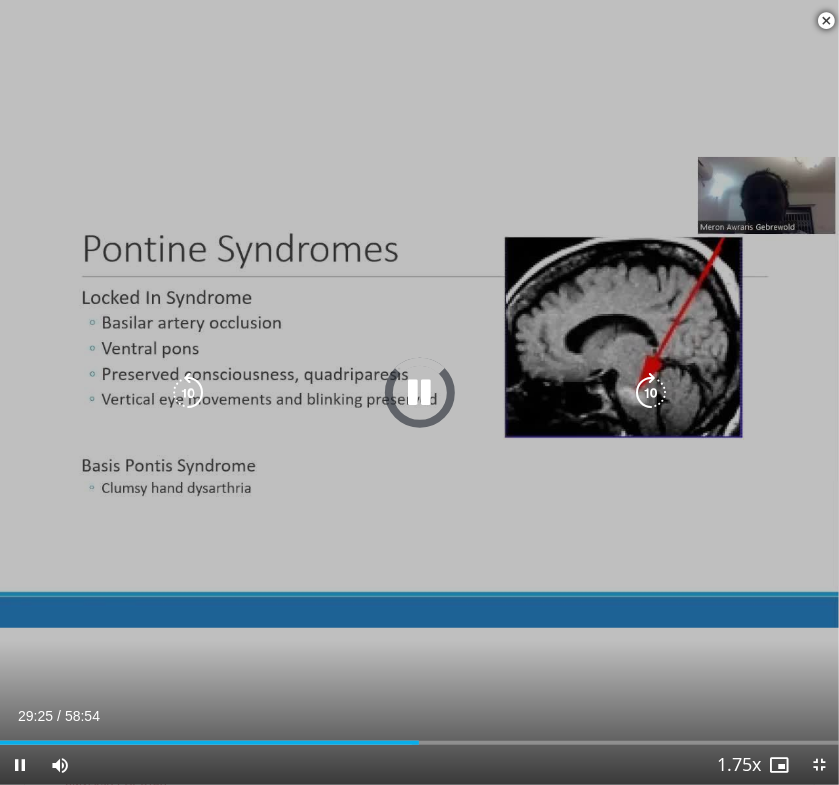 click at bounding box center [188, 393] 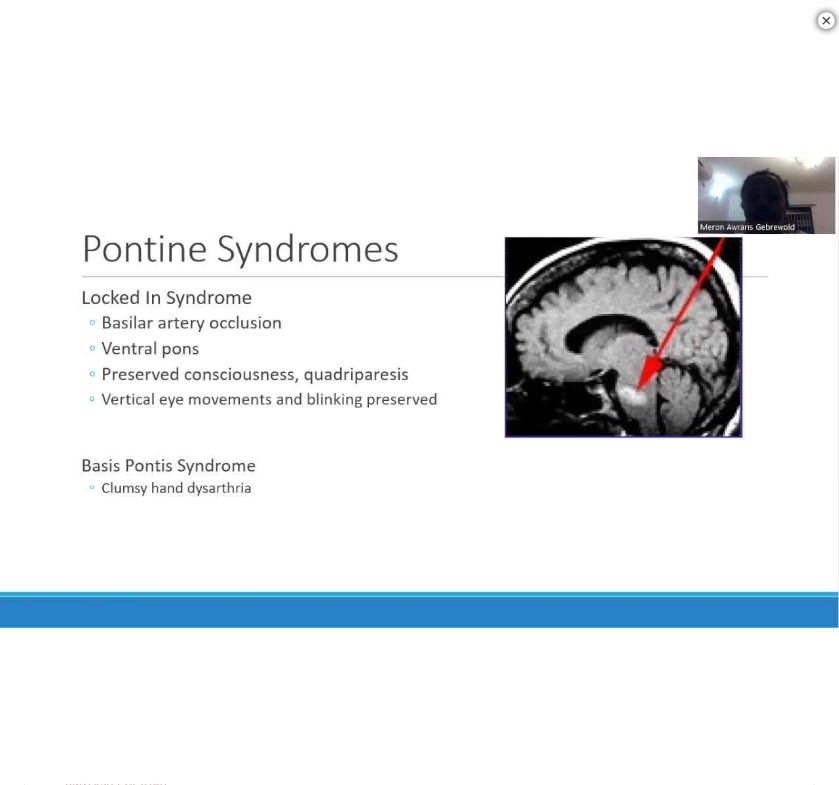 click on "10 seconds
Tap to unmute" at bounding box center [419, 392] 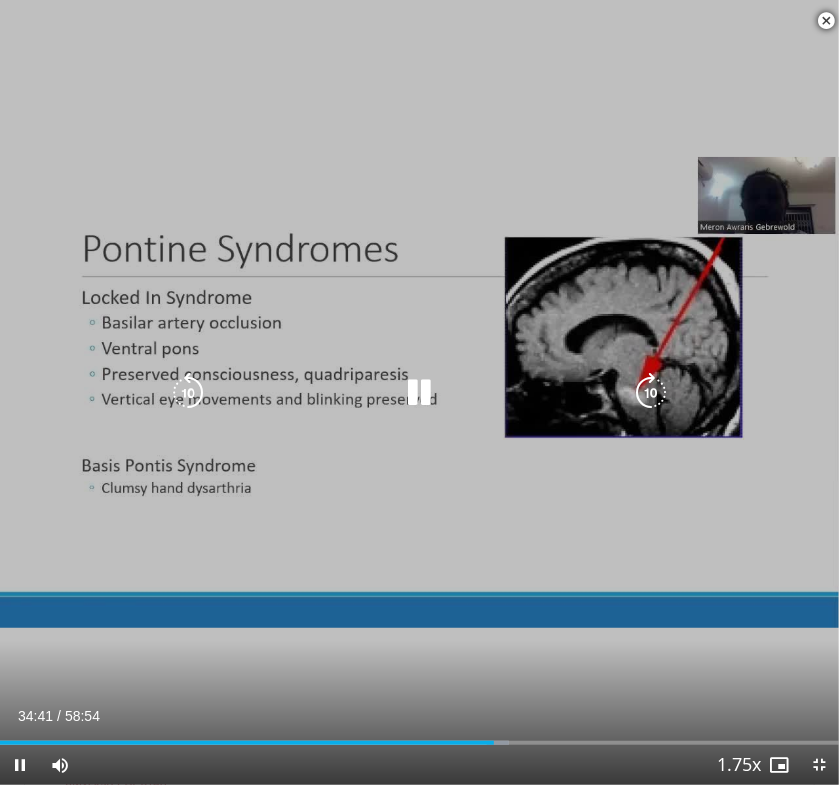 click at bounding box center [419, 393] 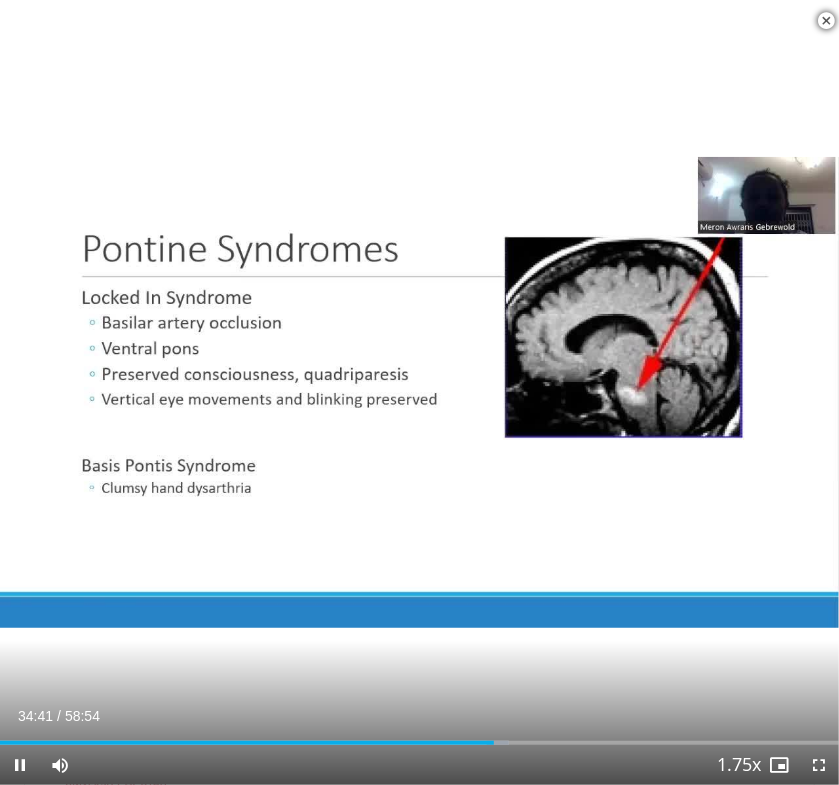 scroll, scrollTop: 698, scrollLeft: 0, axis: vertical 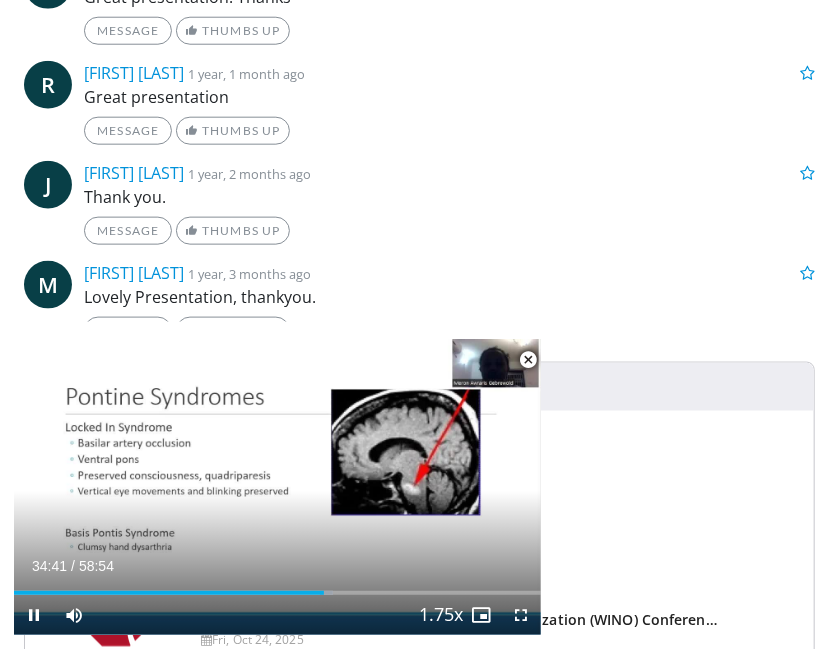 click on "Fri, Sep 12, 2025" at bounding box center [499, 484] 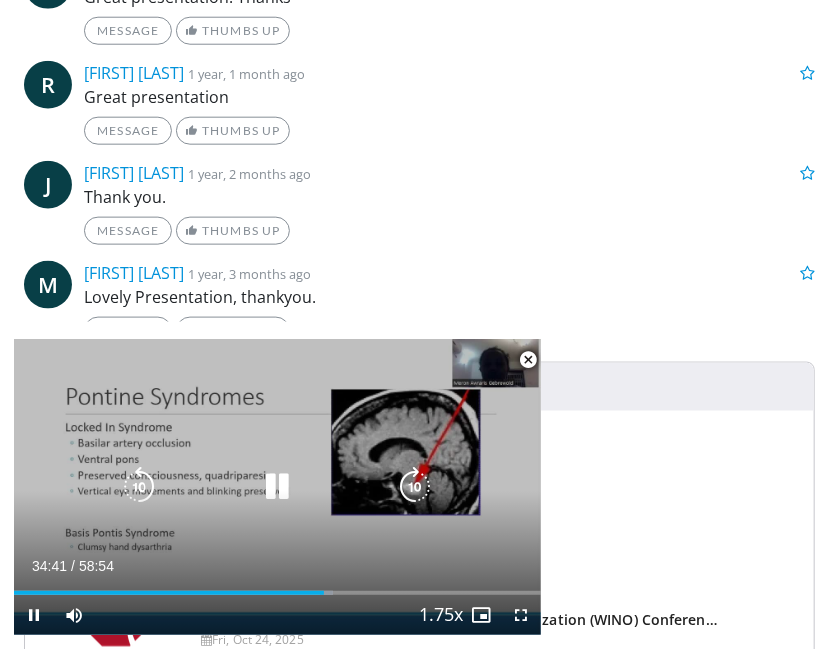 click at bounding box center (278, 487) 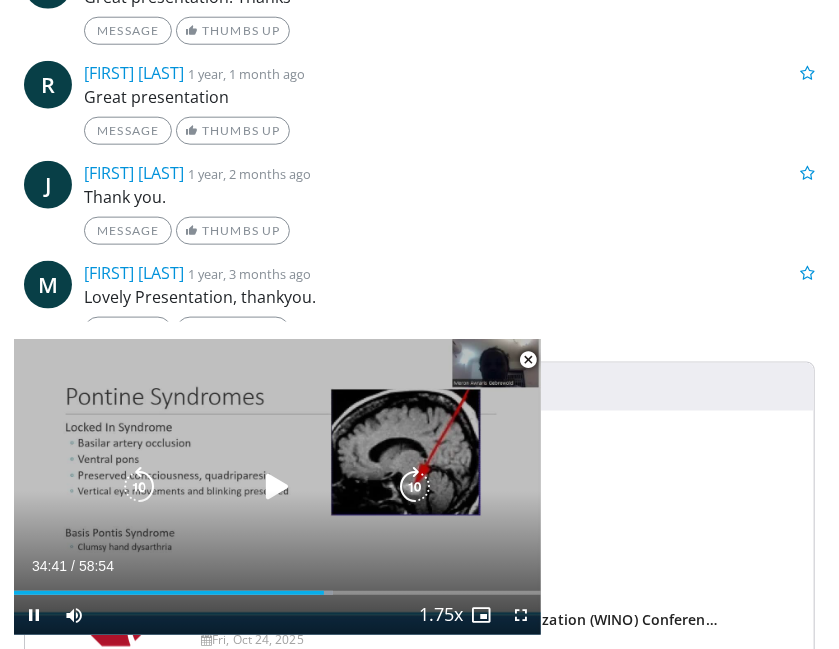 click at bounding box center (278, 487) 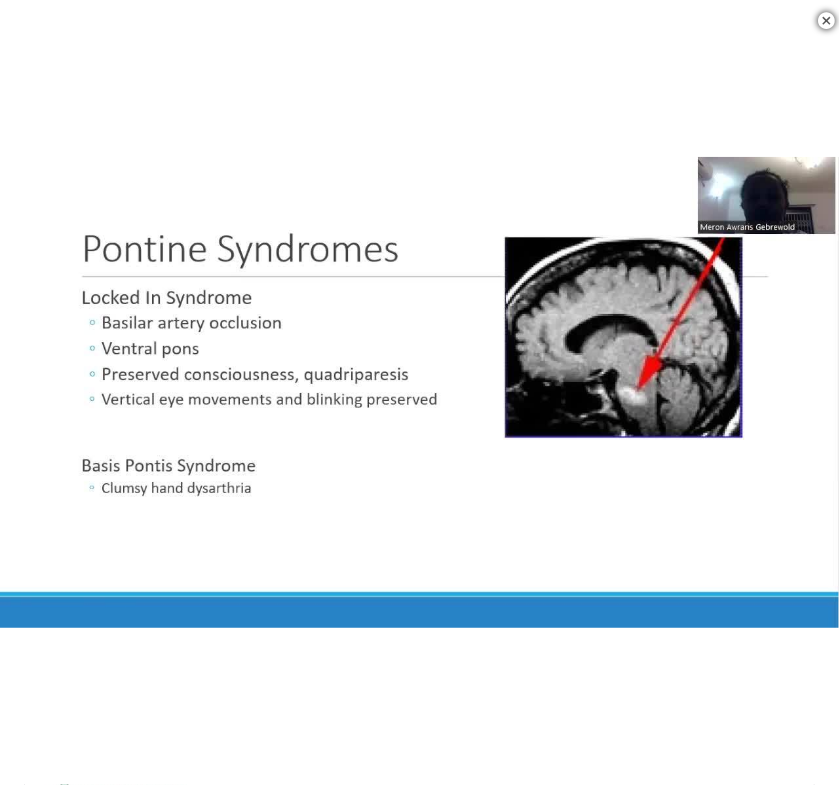 click on "10 seconds
Tap to unmute" at bounding box center [419, 392] 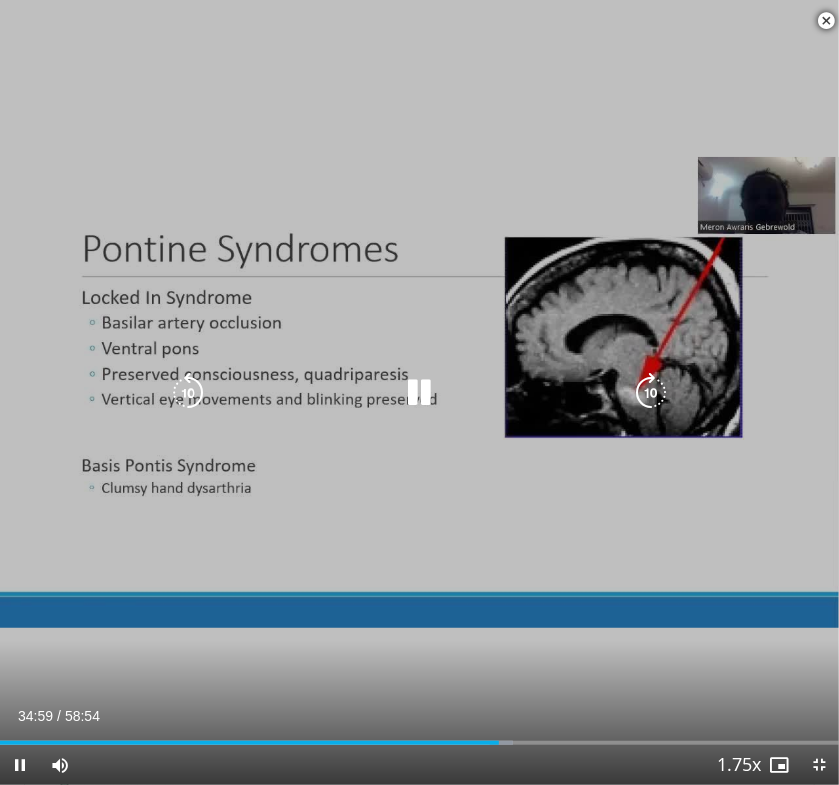 click at bounding box center [188, 393] 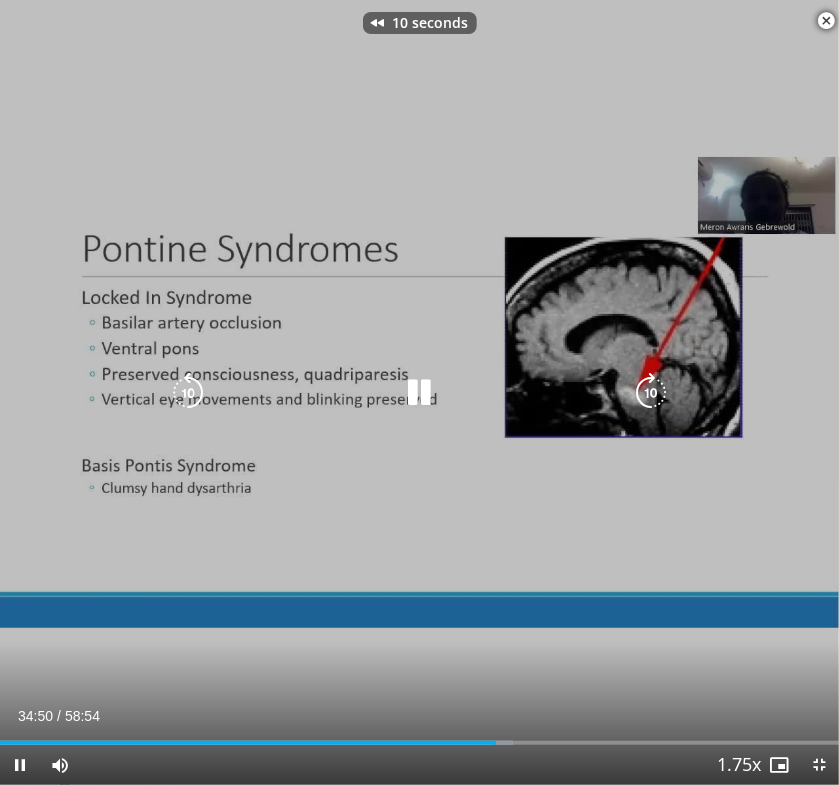 click at bounding box center [188, 393] 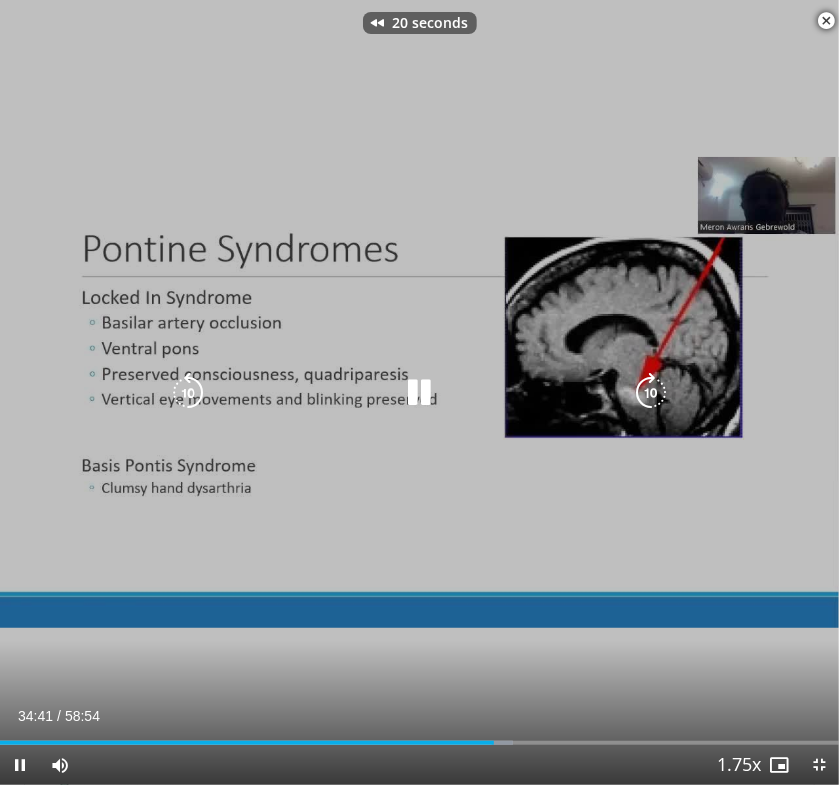 click at bounding box center (188, 393) 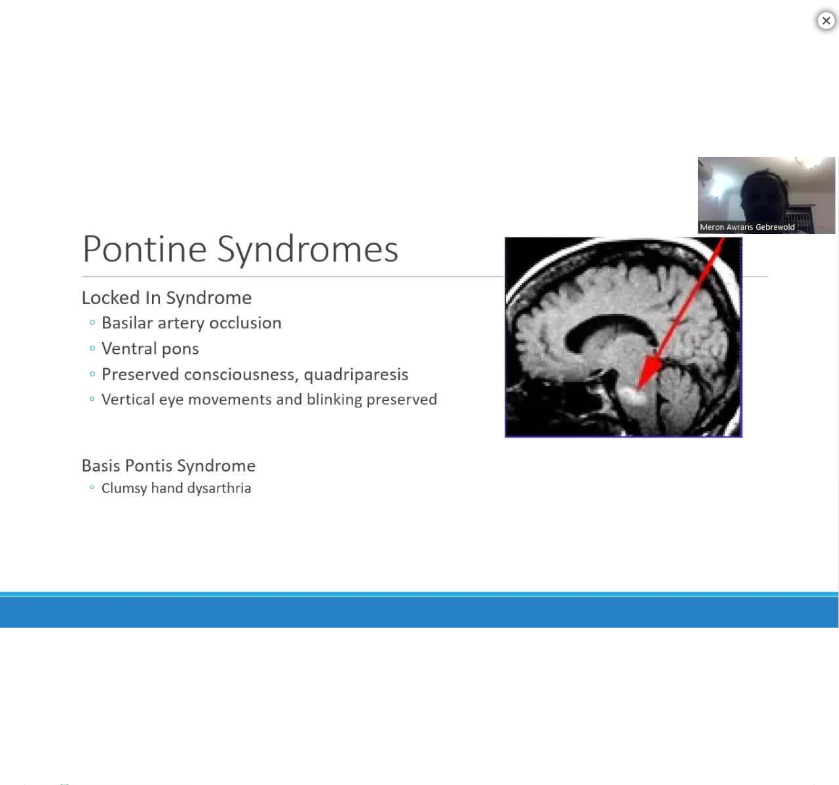 click on "30 seconds
Tap to unmute" at bounding box center (419, 392) 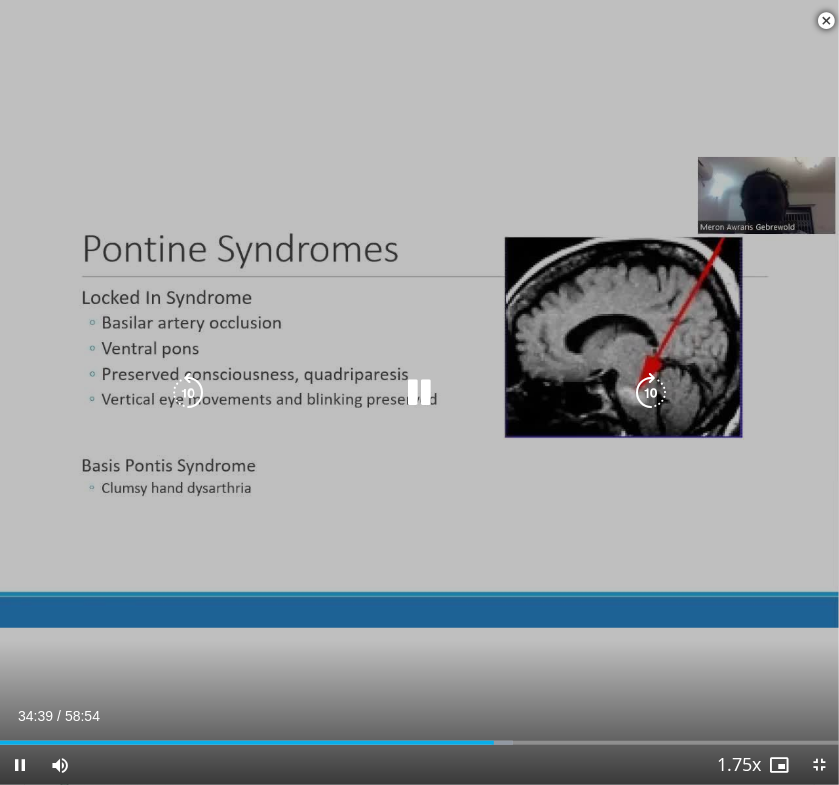 click at bounding box center [188, 393] 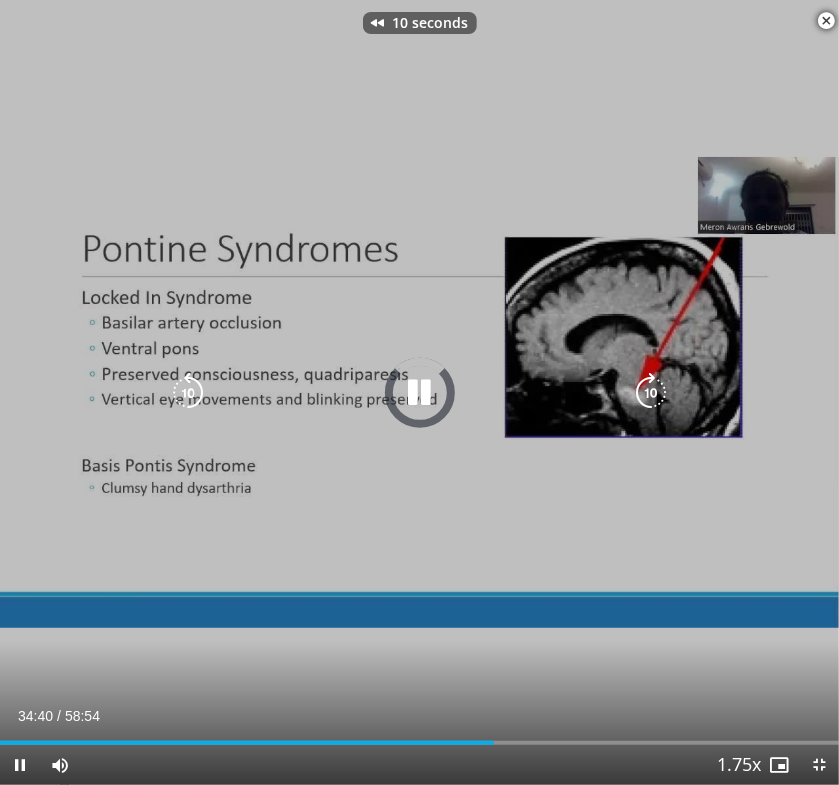 click at bounding box center (188, 393) 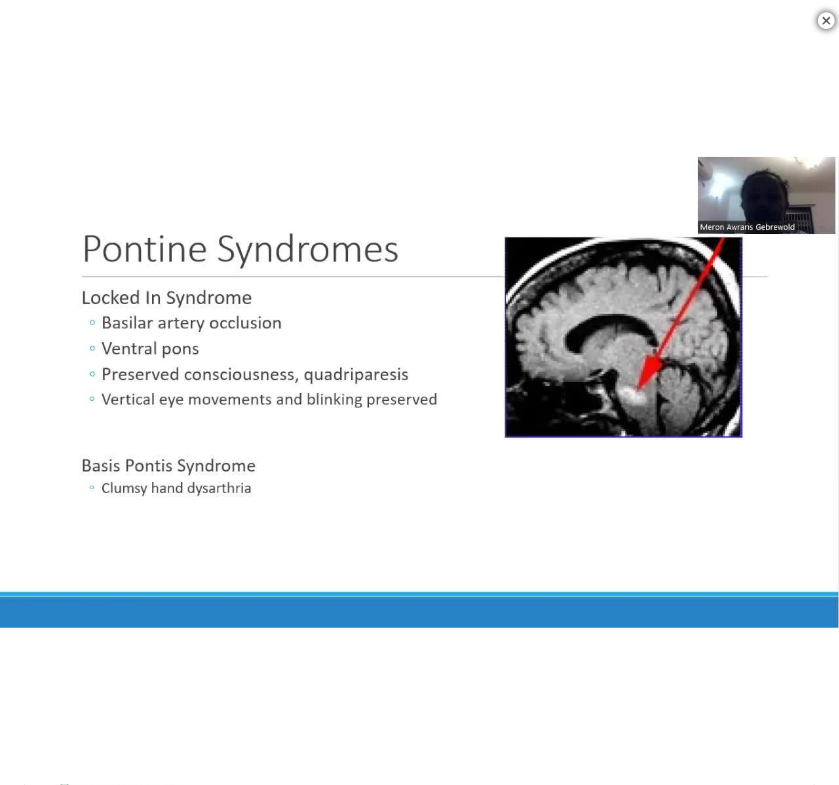 scroll, scrollTop: 746, scrollLeft: 0, axis: vertical 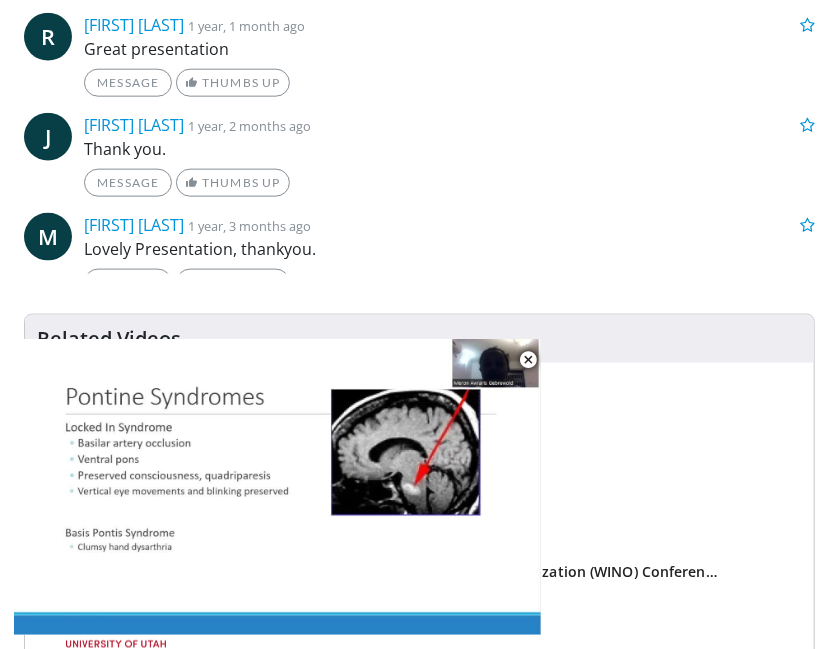 click at bounding box center [277, 487] 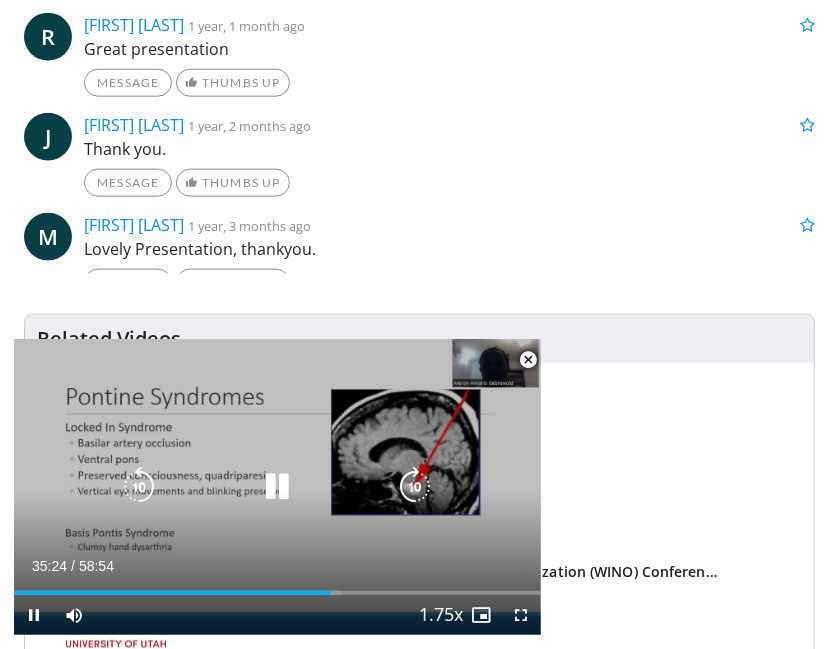 click at bounding box center [278, 487] 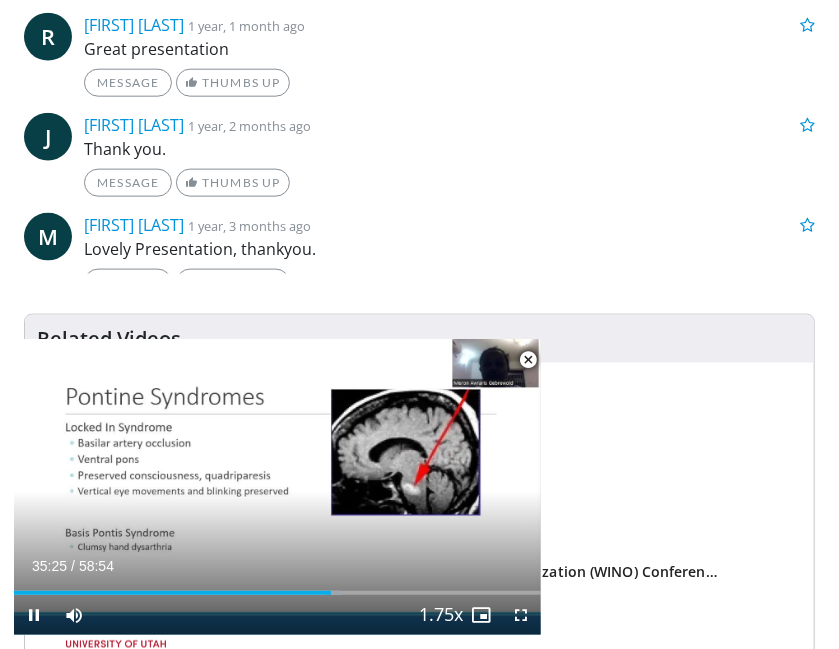 click at bounding box center [278, 487] 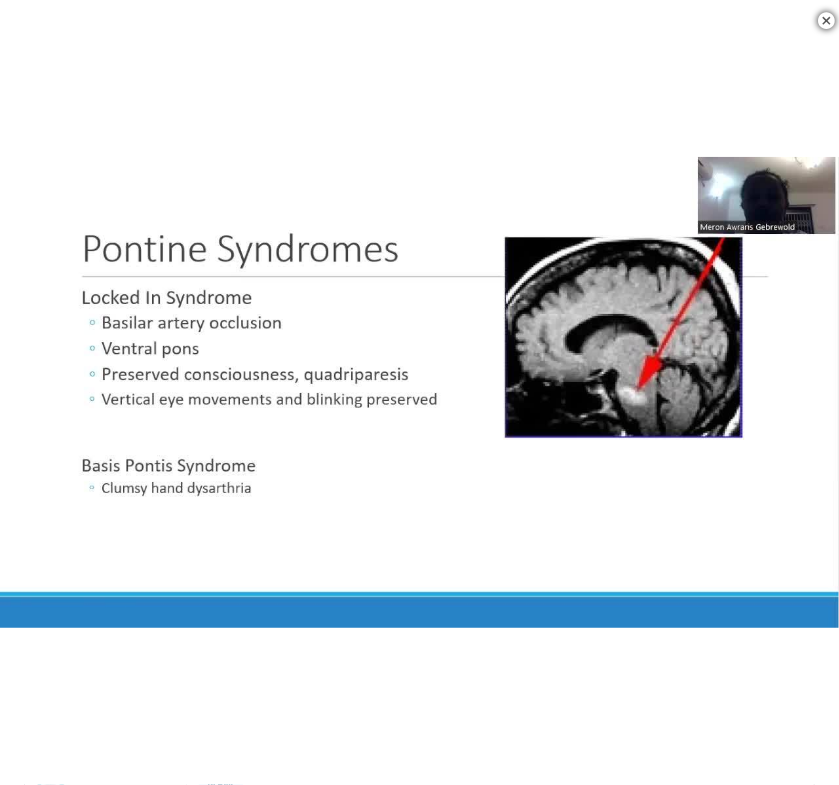 click on "20 seconds
Tap to unmute" at bounding box center (419, 392) 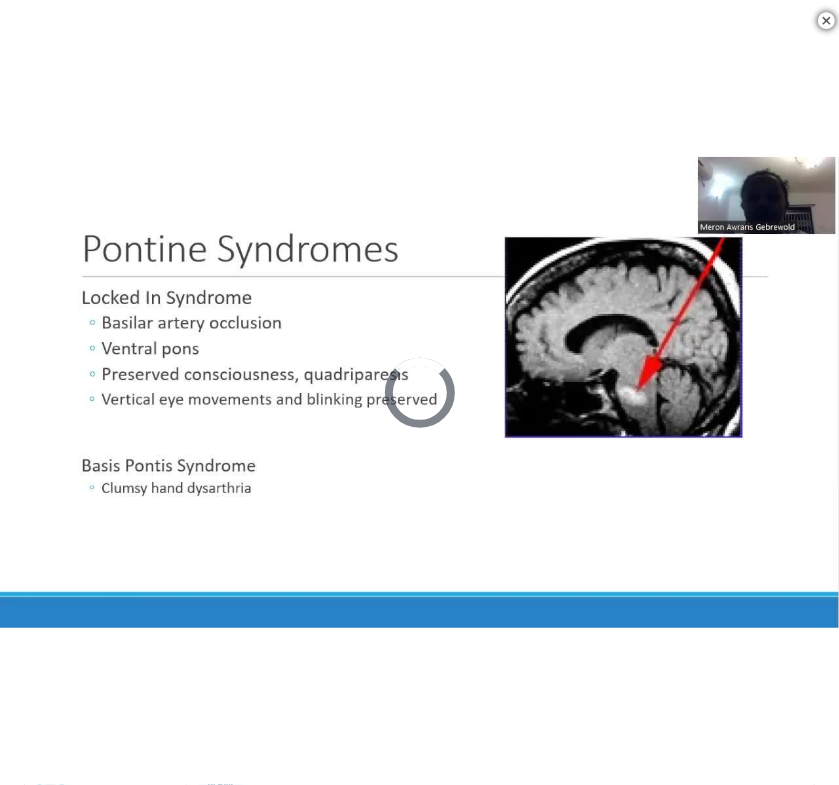 click on "20 seconds
Tap to unmute" at bounding box center (419, 392) 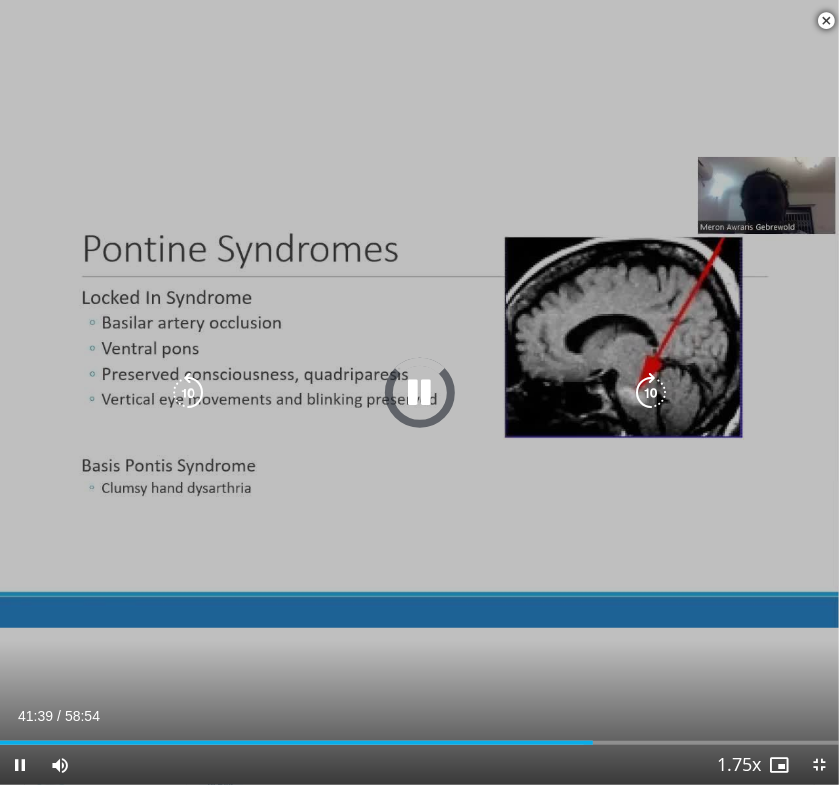 click at bounding box center (419, 393) 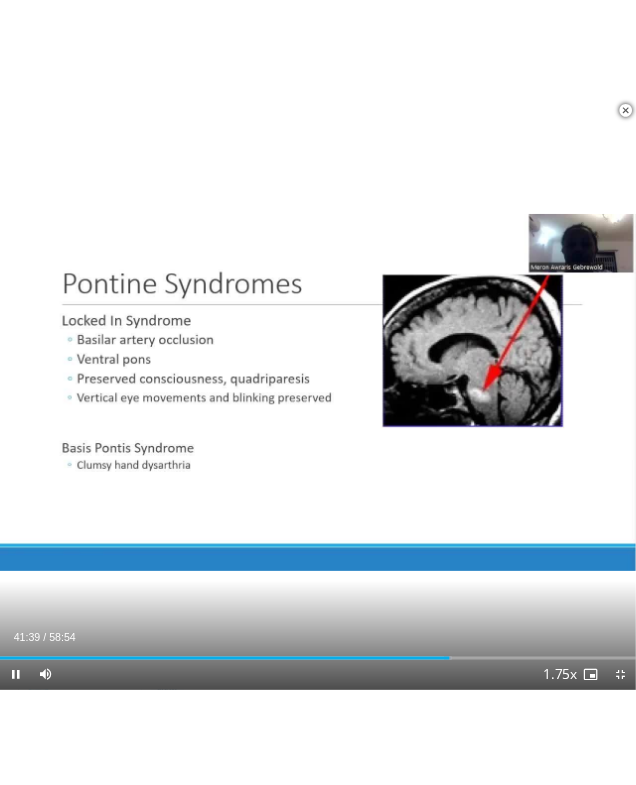 scroll, scrollTop: 778, scrollLeft: 0, axis: vertical 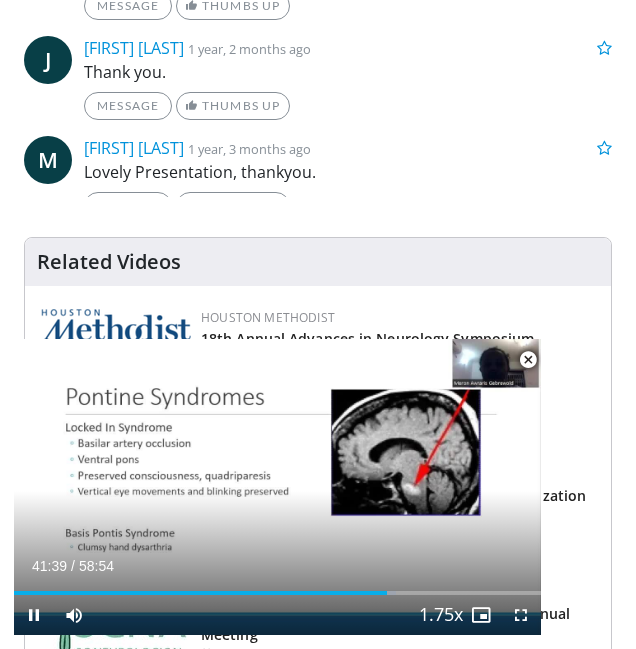 click at bounding box center [278, 487] 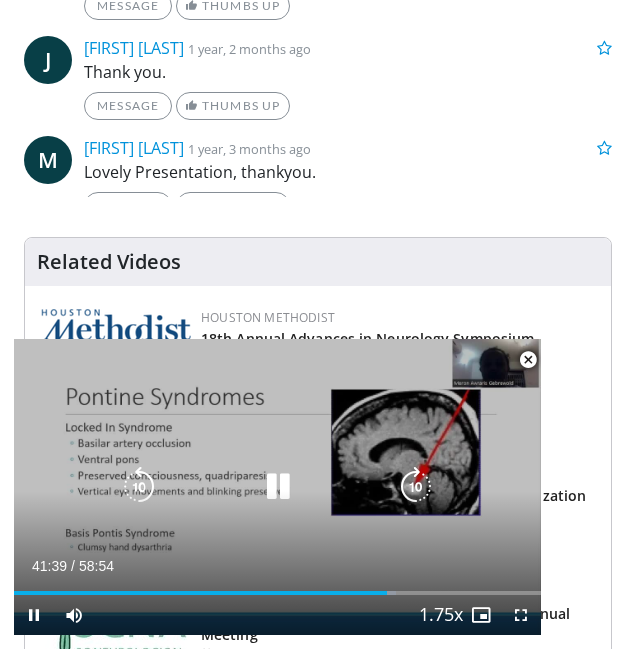 click at bounding box center [278, 487] 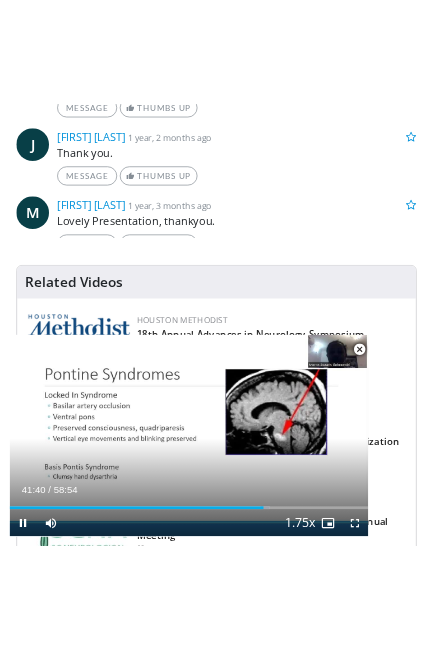 scroll, scrollTop: 879, scrollLeft: 0, axis: vertical 